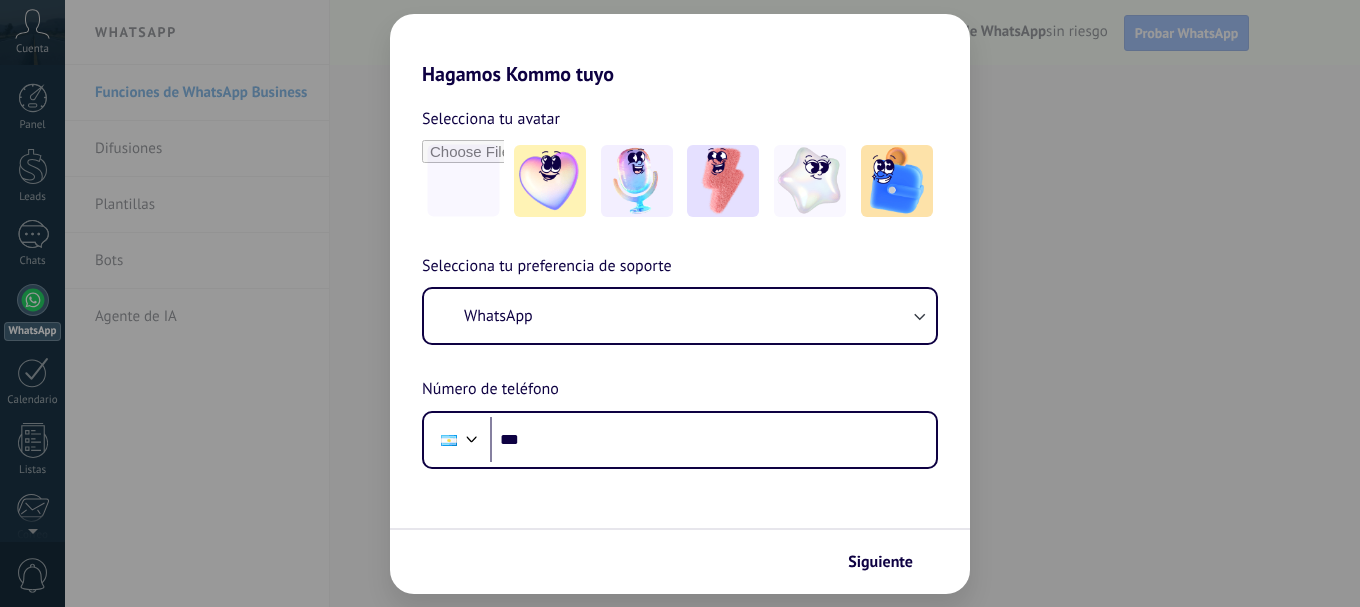 scroll, scrollTop: 0, scrollLeft: 0, axis: both 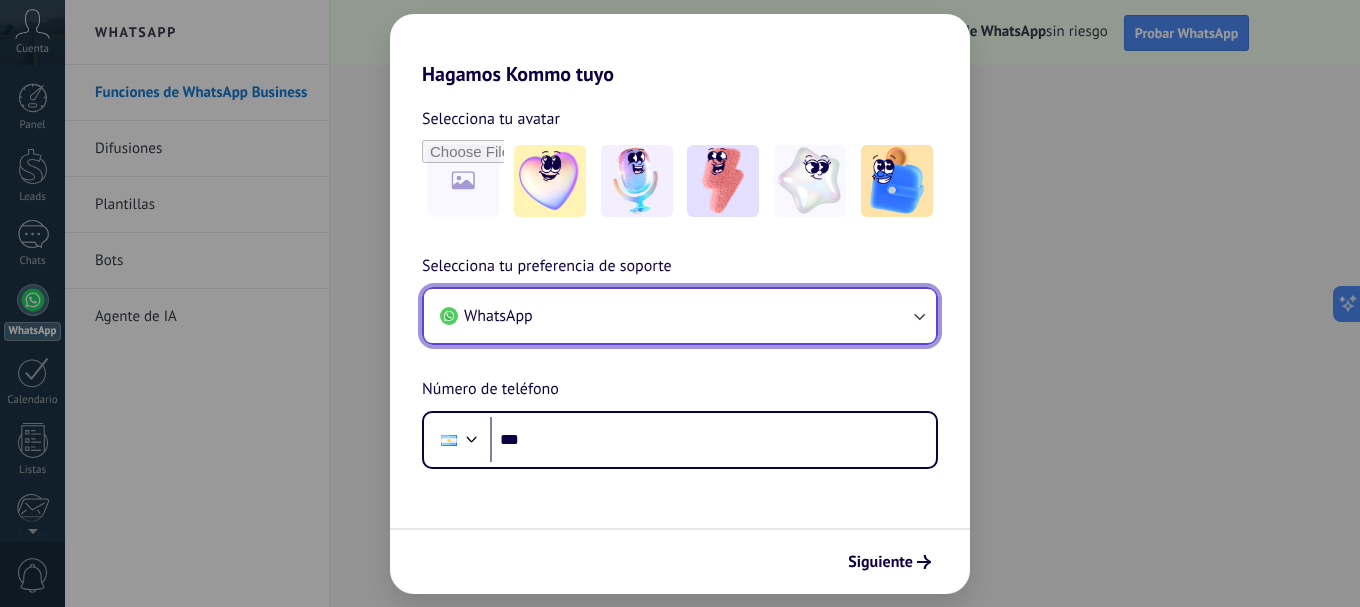 click on "WhatsApp" at bounding box center [680, 316] 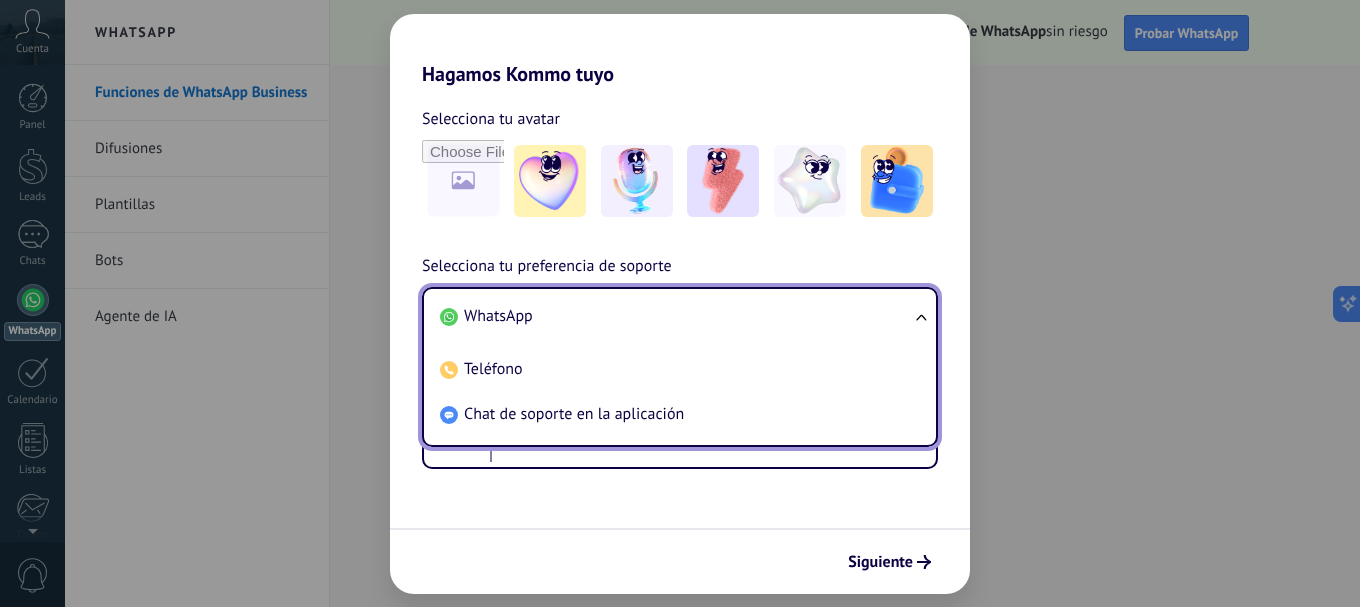 click on "Selecciona tu avatar Selecciona tu preferencia de soporte WhatsApp WhatsApp Teléfono Chat de soporte en la aplicación Número de teléfono Phone *** Siguiente" at bounding box center (680, 340) 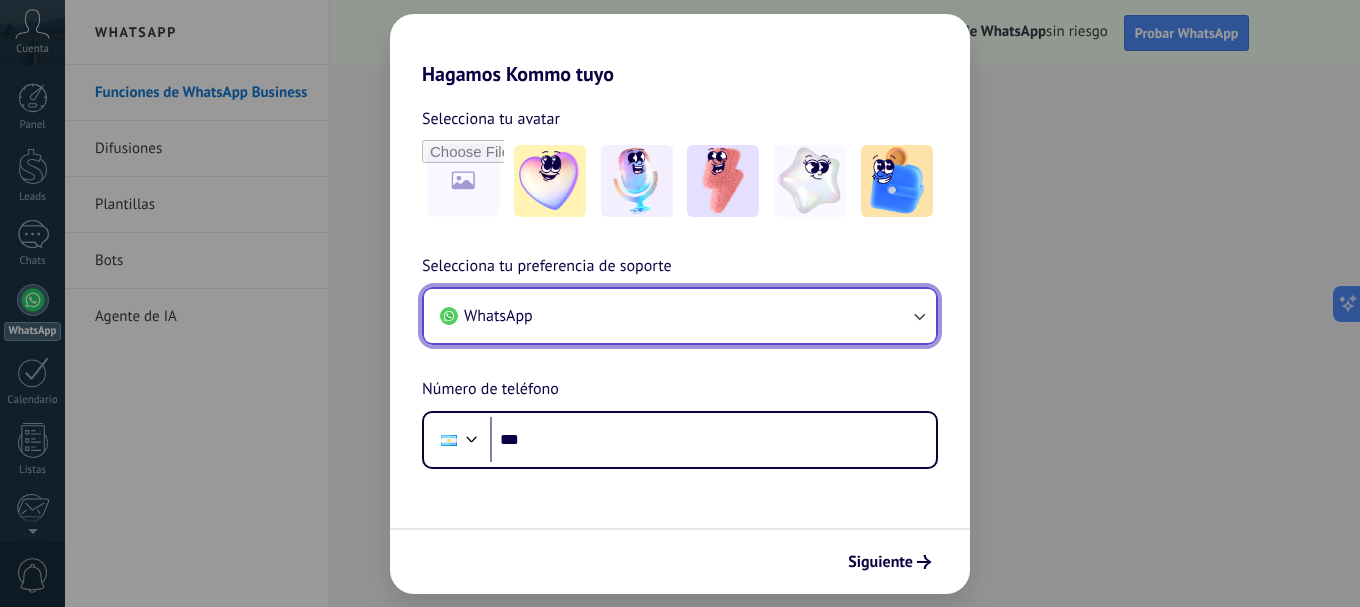 click on "WhatsApp" at bounding box center (680, 316) 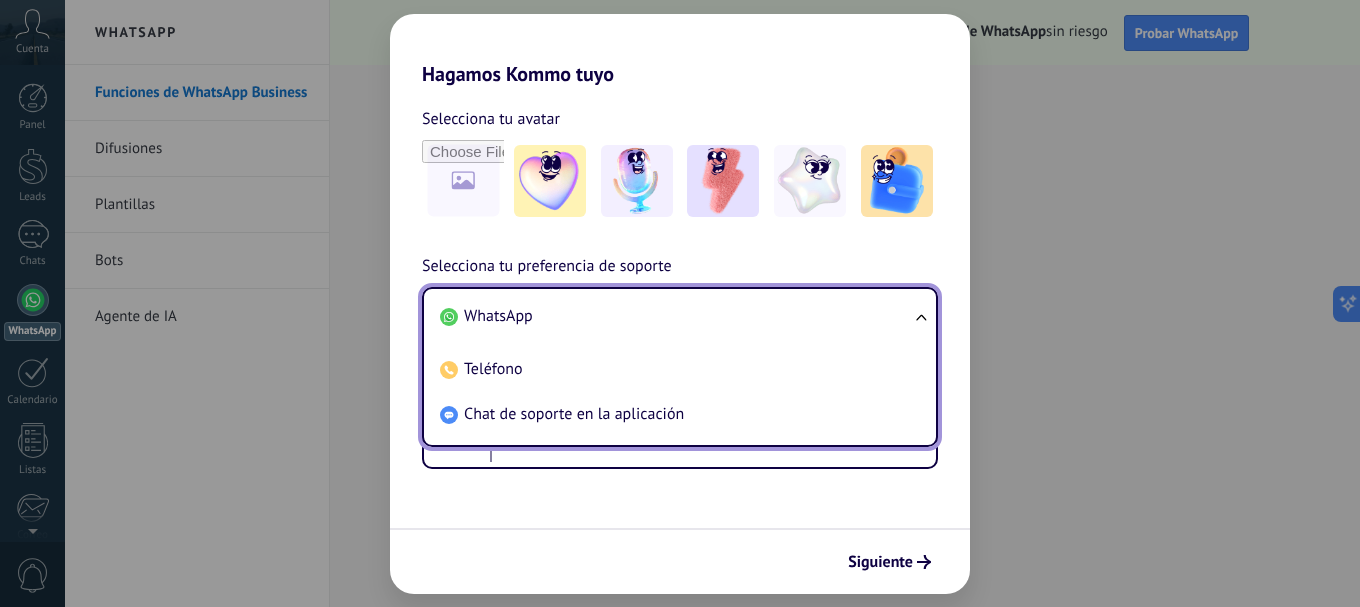 click on "Selecciona tu avatar Selecciona tu preferencia de soporte WhatsApp WhatsApp Teléfono Chat de soporte en la aplicación Número de teléfono Phone *** Siguiente" at bounding box center (680, 340) 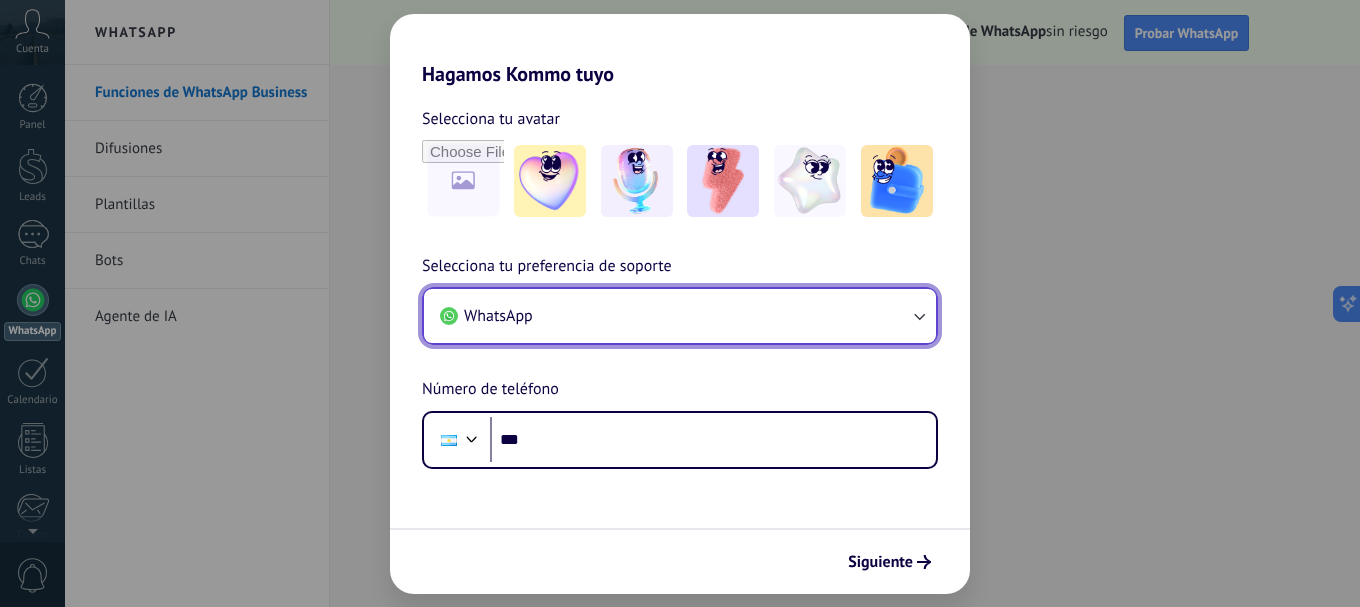 click on "WhatsApp" at bounding box center (680, 316) 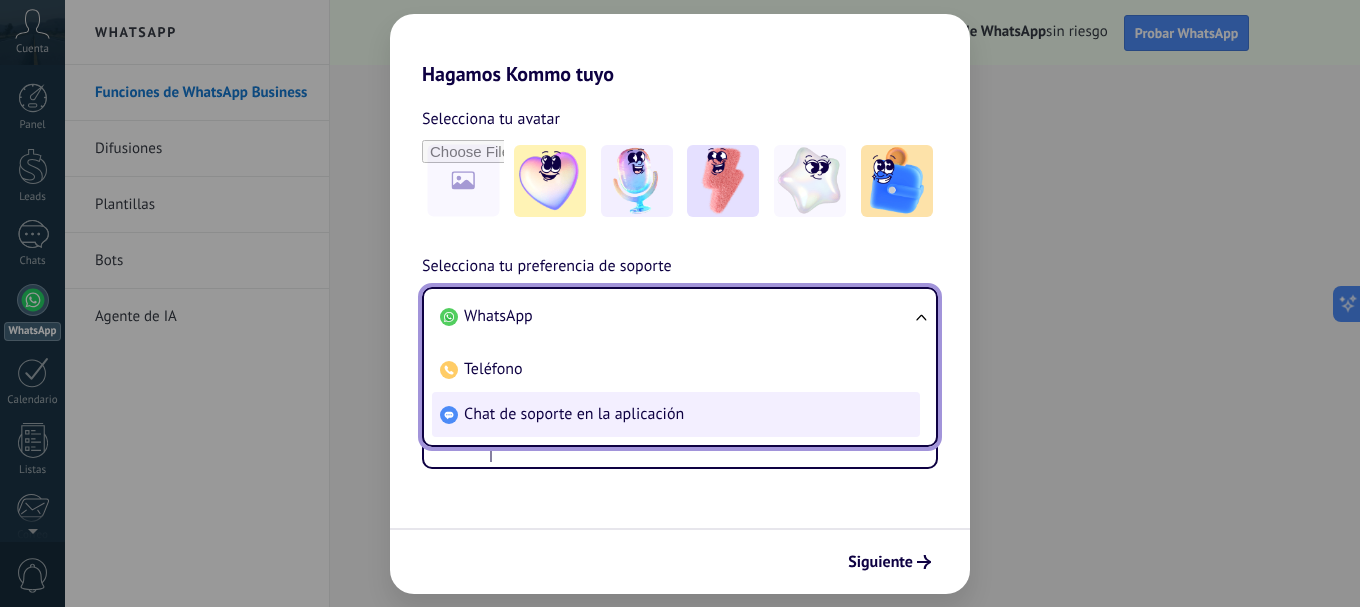 click on "Chat de soporte en la aplicación" at bounding box center (574, 414) 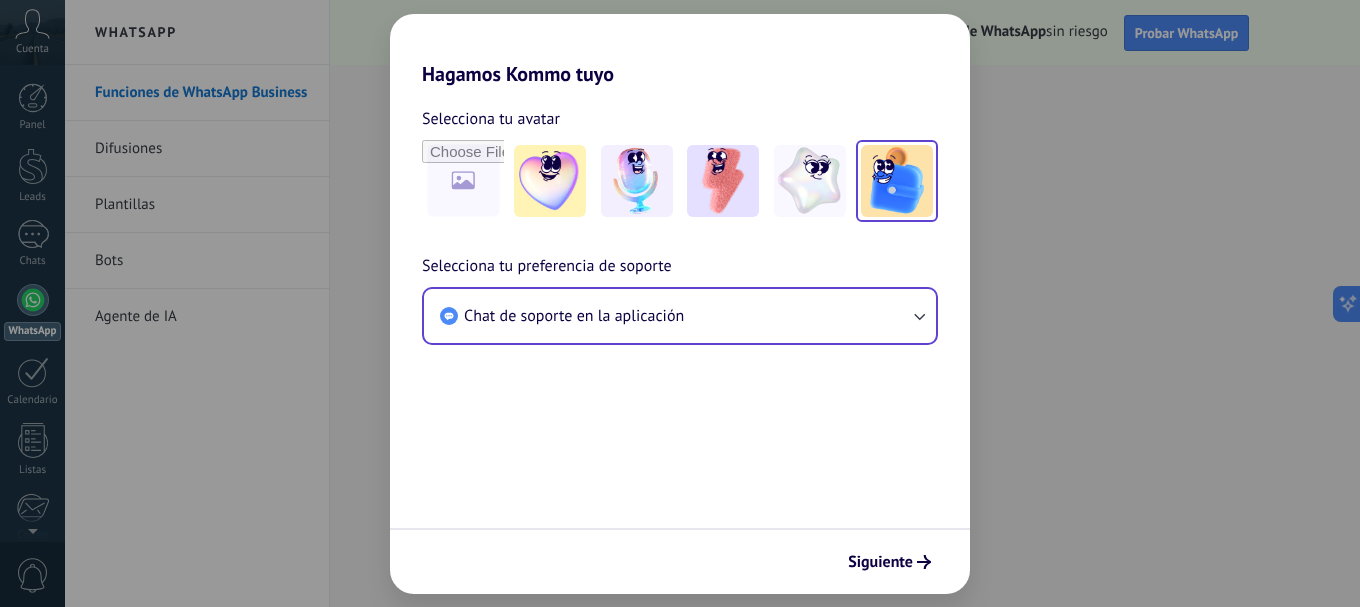 click at bounding box center (897, 181) 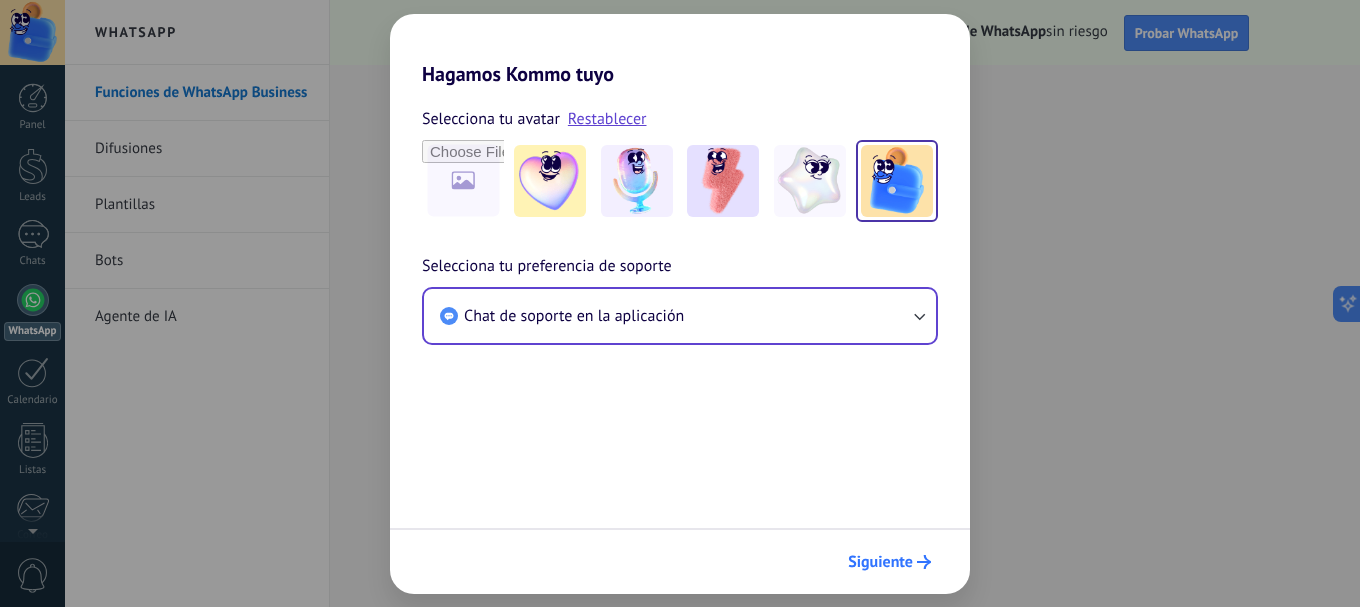 click on "Siguiente" at bounding box center (880, 562) 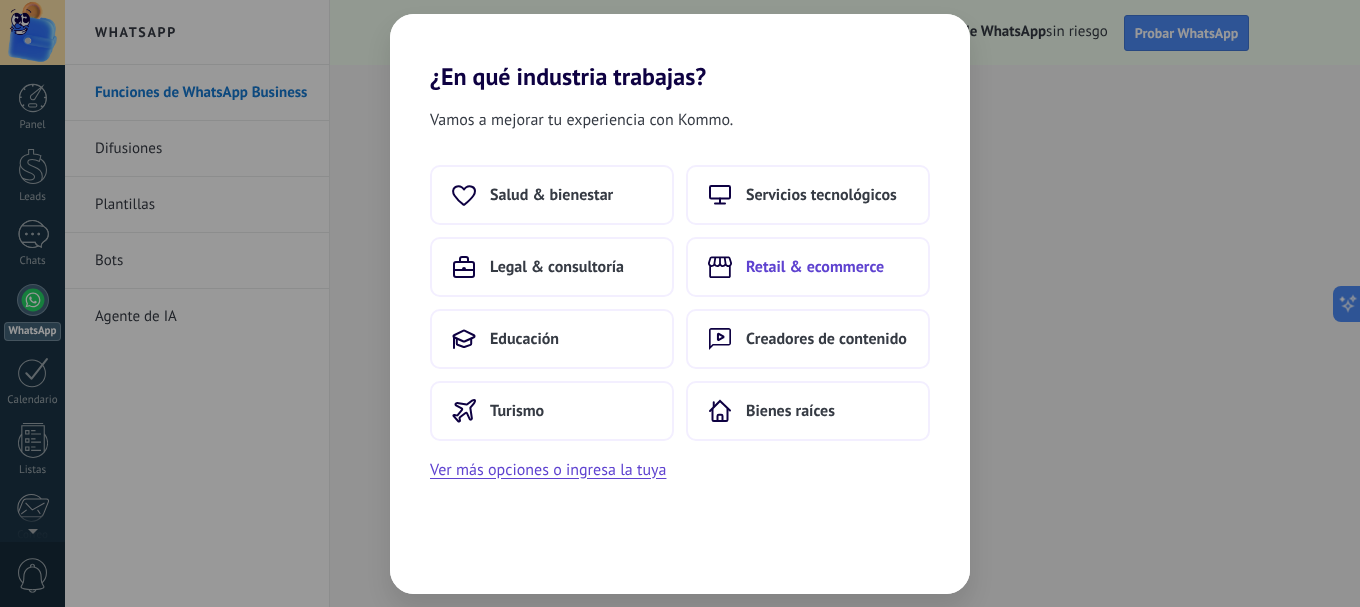 click on "Retail & ecommerce" at bounding box center [815, 267] 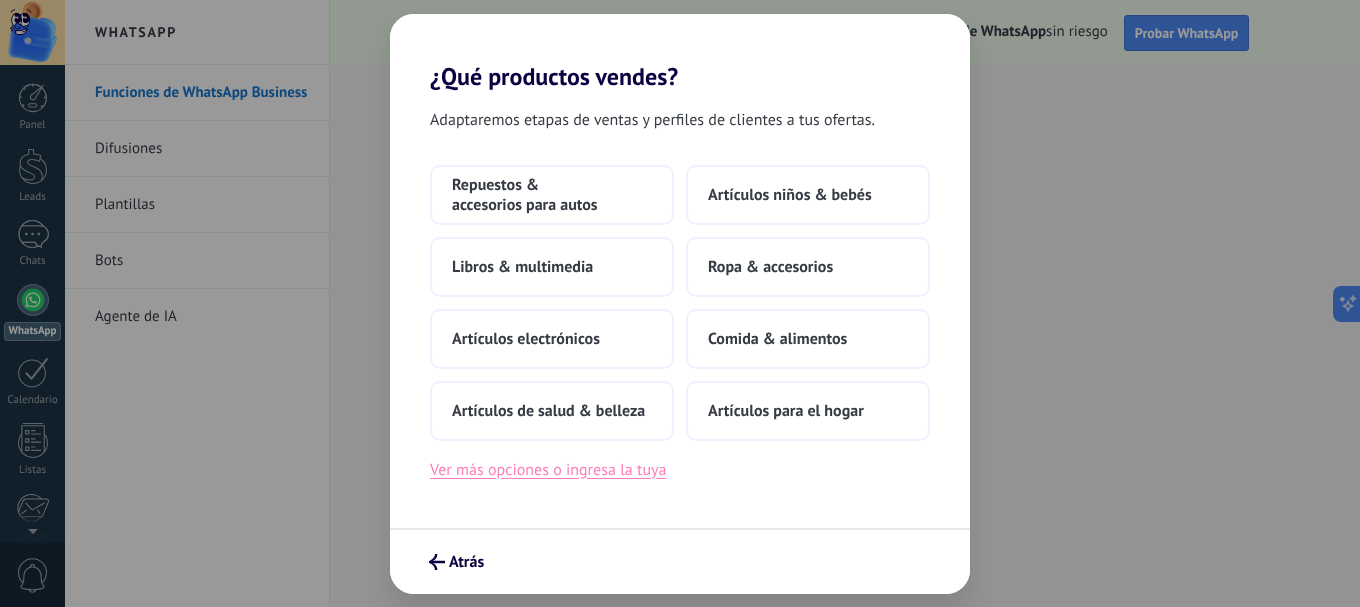 click on "Ver más opciones o ingresa la tuya" at bounding box center (548, 470) 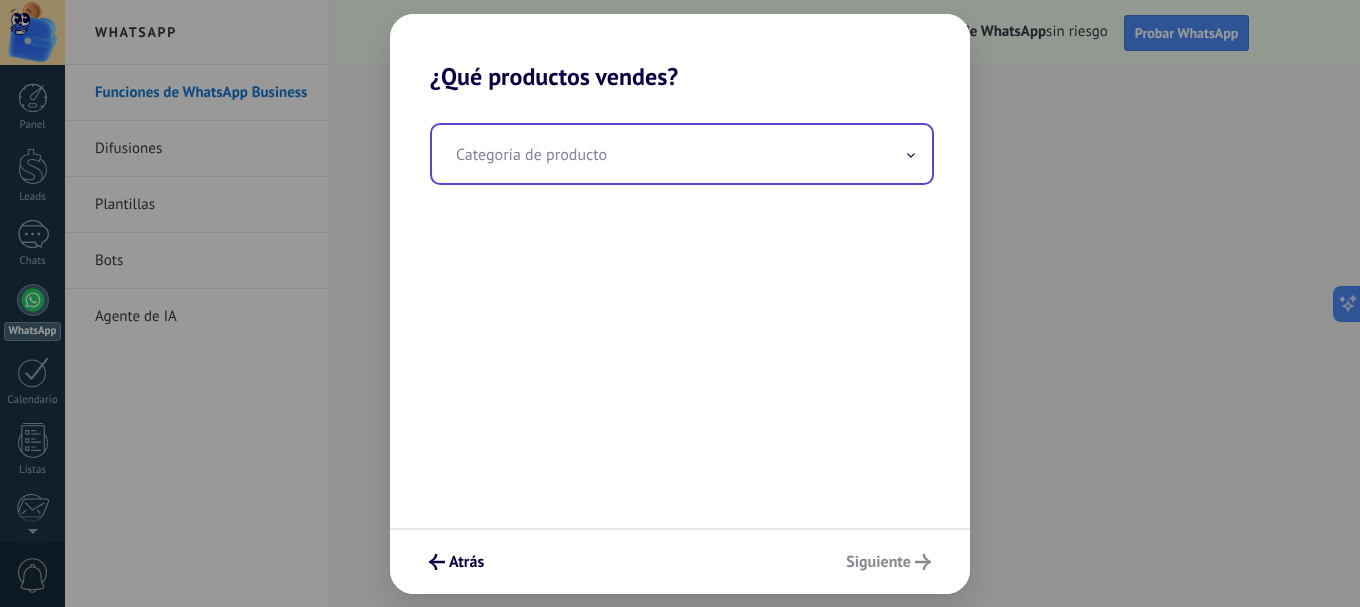 click at bounding box center [682, 154] 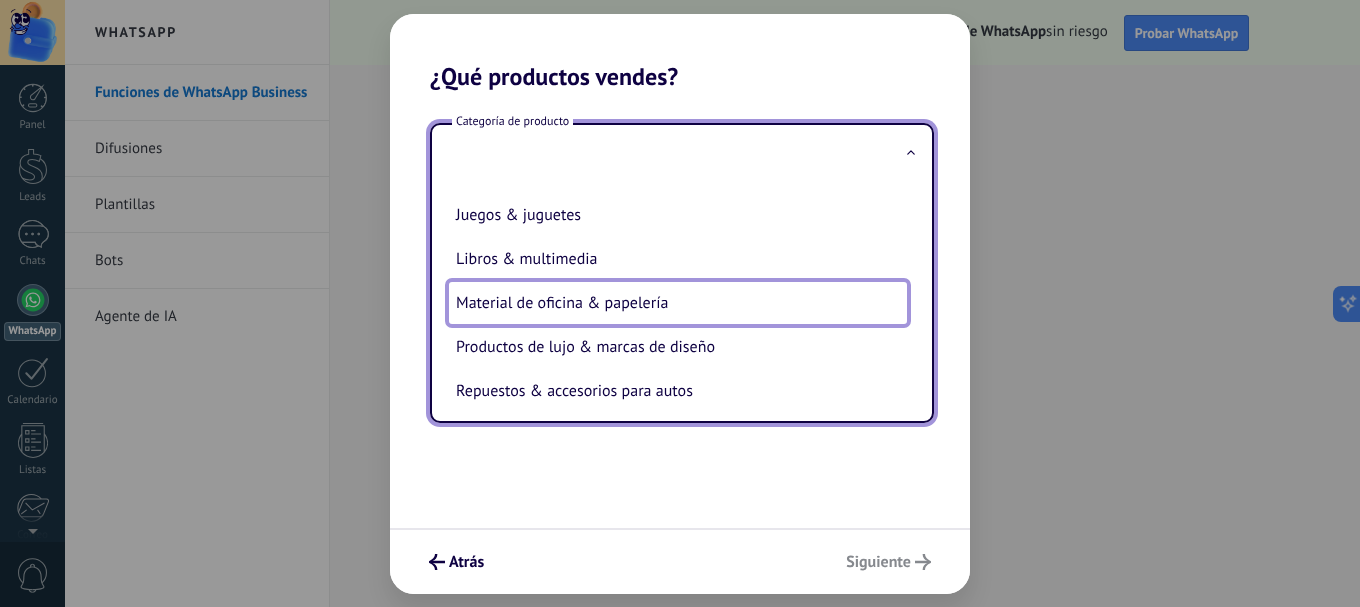 scroll, scrollTop: 347, scrollLeft: 0, axis: vertical 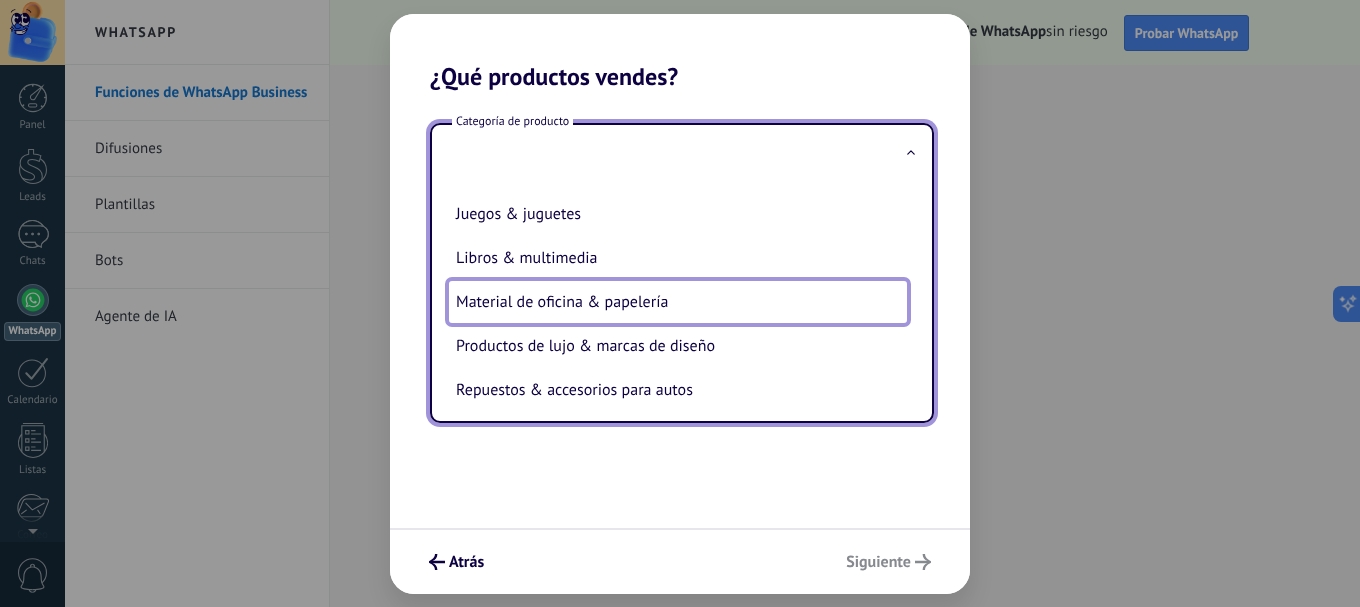 type on "**********" 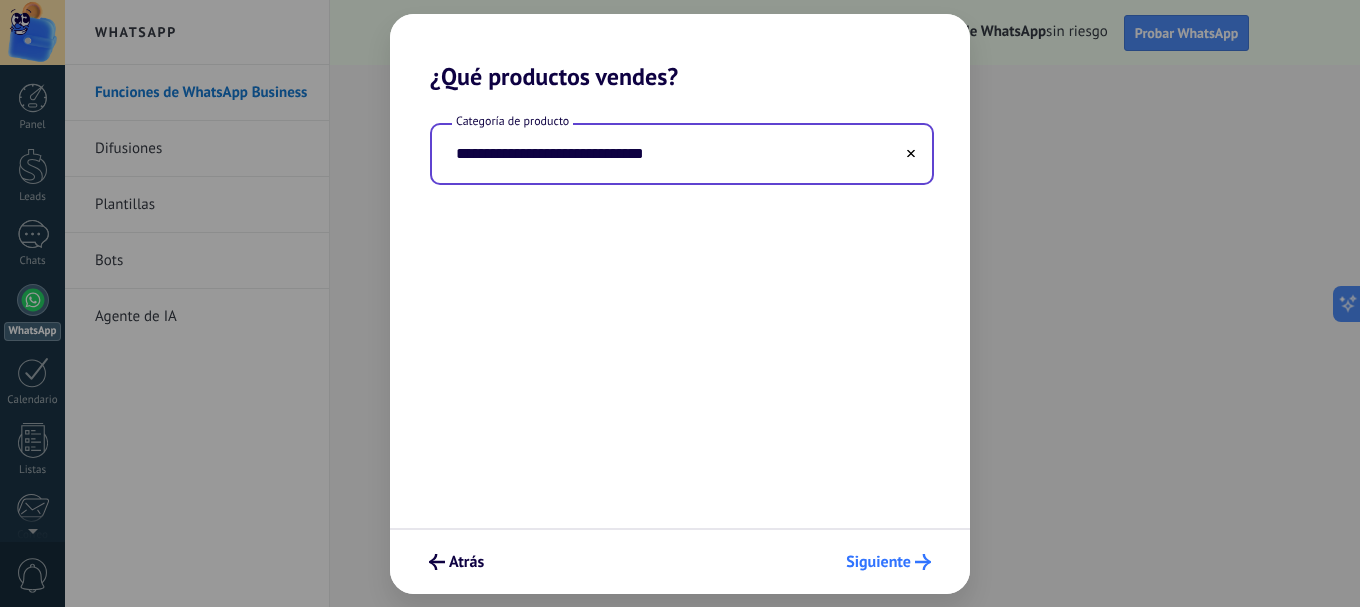 click on "Siguiente" at bounding box center (878, 562) 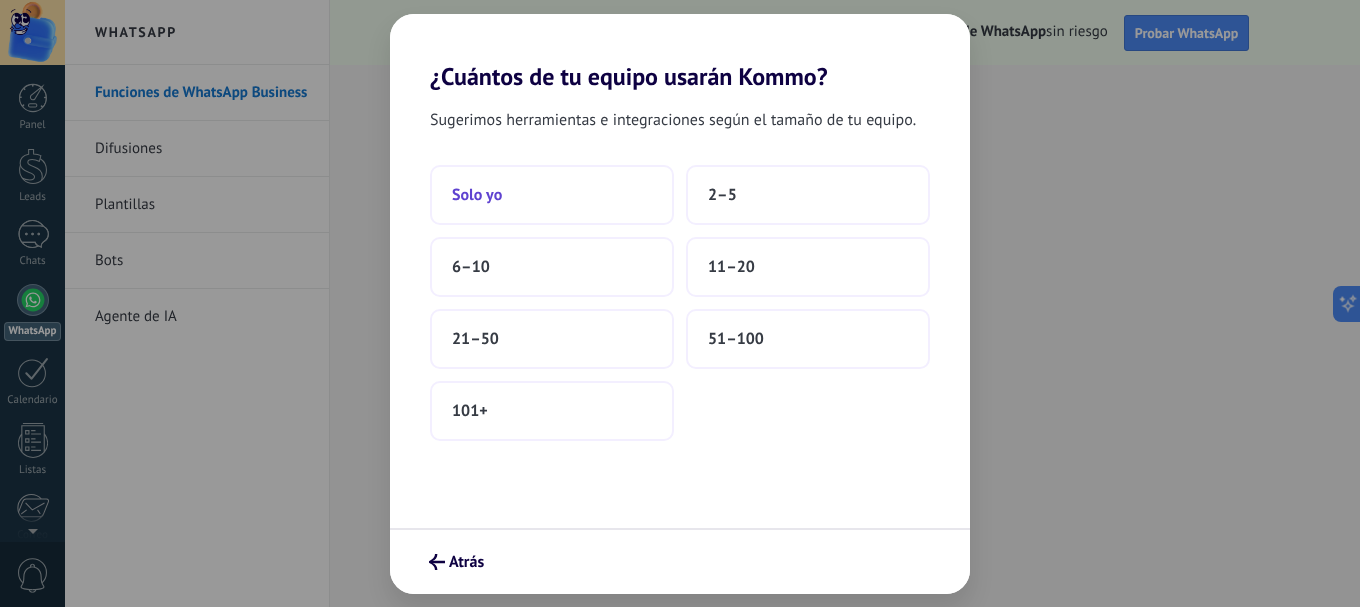 click on "Solo yo" at bounding box center [552, 195] 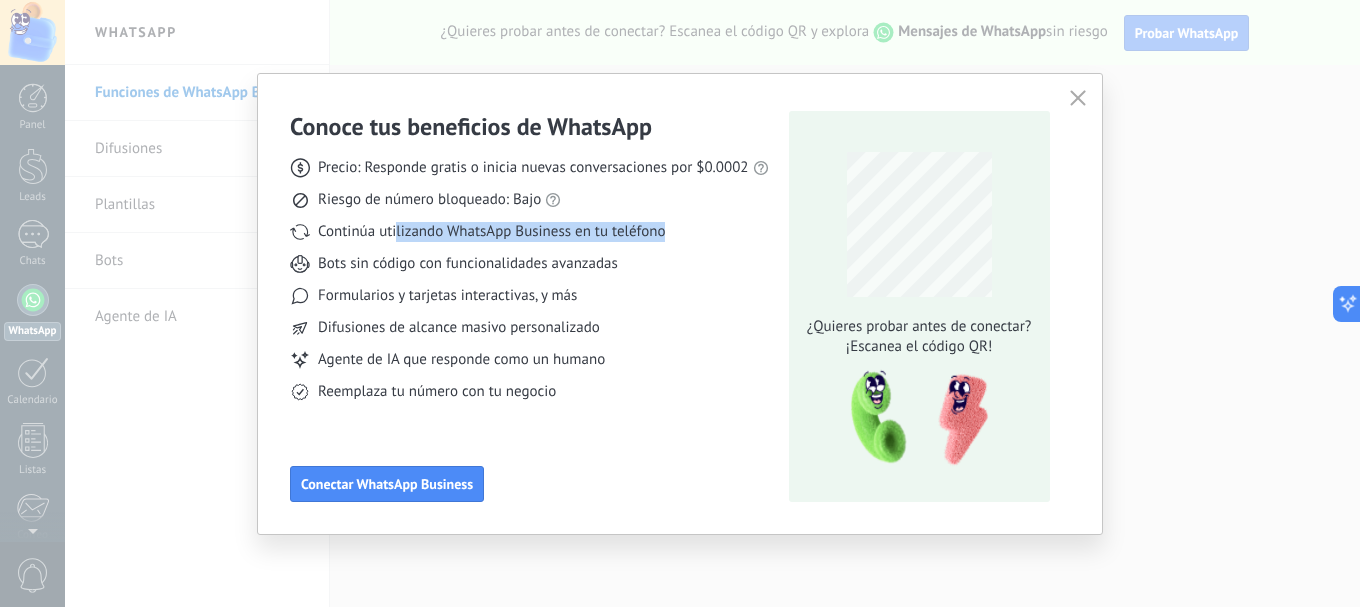 drag, startPoint x: 397, startPoint y: 229, endPoint x: 718, endPoint y: 245, distance: 321.3985 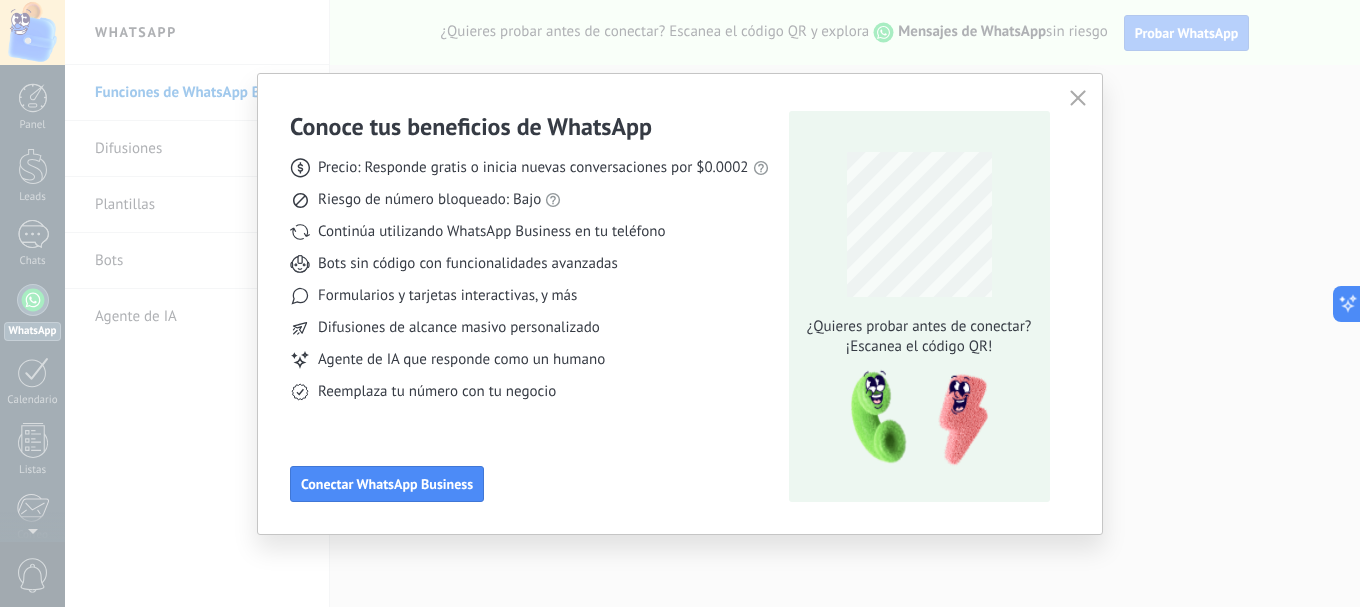 click on "Precio: Responde gratis o inicia nuevas conversaciones por $0.0002 Riesgo de número bloqueado: Bajo Continúa utilizando WhatsApp Business en tu teléfono Bots sin código con funcionalidades avanzadas Formularios y tarjetas interactivas, y más Difusiones de alcance masivo personalizado Agente de IA que responde como un humano Reemplaza tu número con tu negocio" at bounding box center (529, 272) 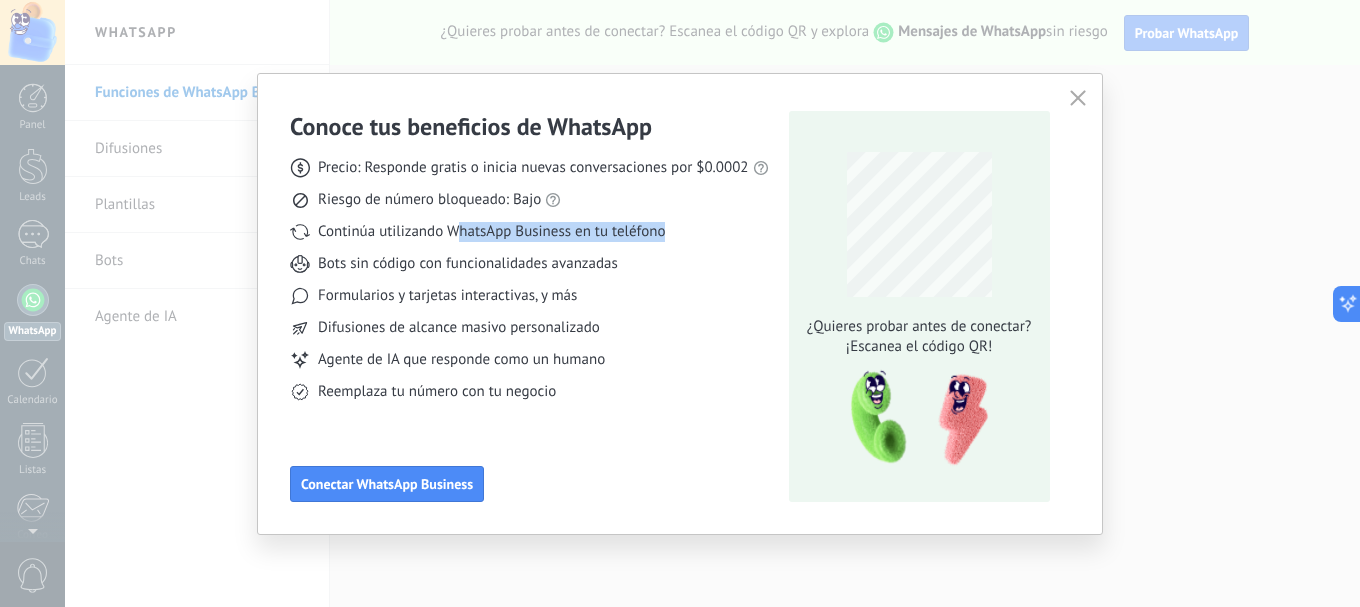 drag, startPoint x: 454, startPoint y: 222, endPoint x: 695, endPoint y: 233, distance: 241.2509 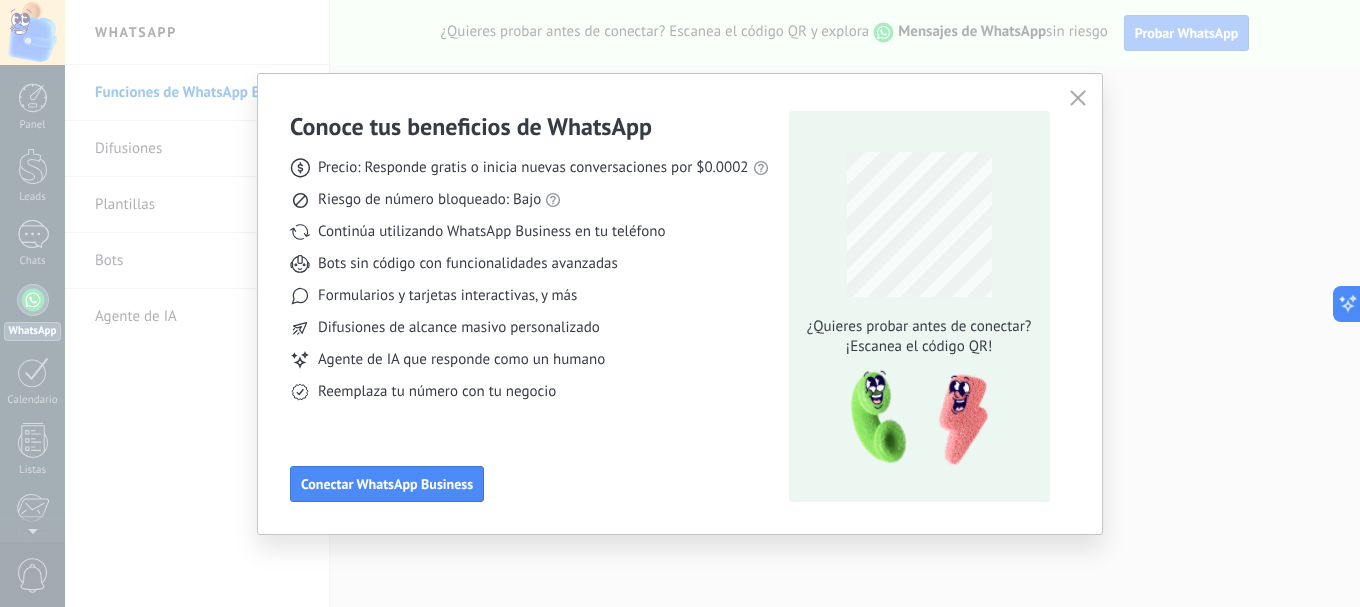 click on "Difusiones de alcance masivo personalizado" at bounding box center [529, 328] 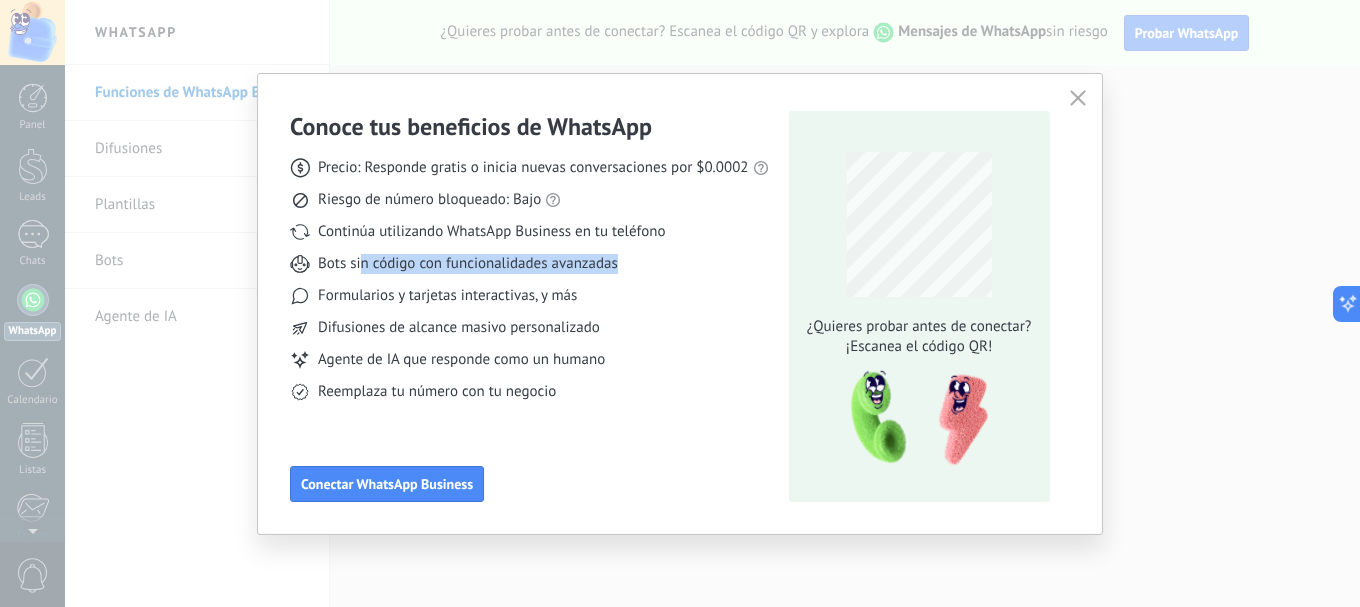 drag, startPoint x: 359, startPoint y: 260, endPoint x: 662, endPoint y: 262, distance: 303.0066 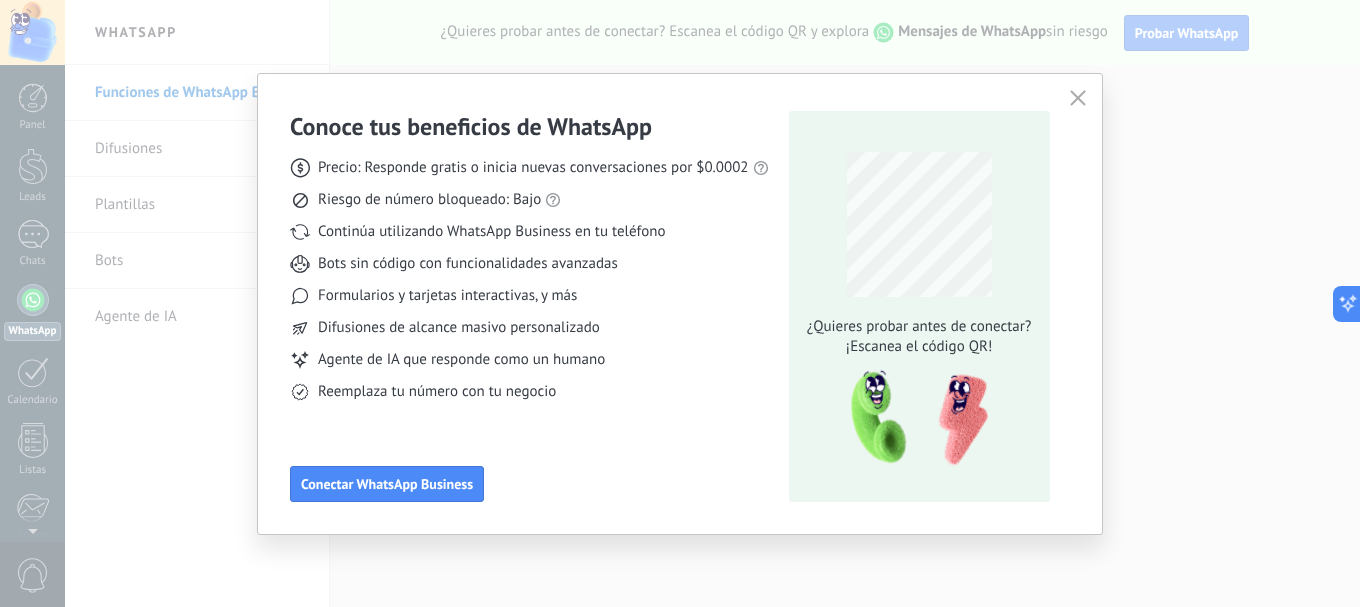 click on "Precio: Responde gratis o inicia nuevas conversaciones por $0.0002 Riesgo de número bloqueado: Bajo Continúa utilizando WhatsApp Business en tu teléfono Bots sin código con funcionalidades avanzadas Formularios y tarjetas interactivas, y más Difusiones de alcance masivo personalizado Agente de IA que responde como un humano Reemplaza tu número con tu negocio" at bounding box center (529, 272) 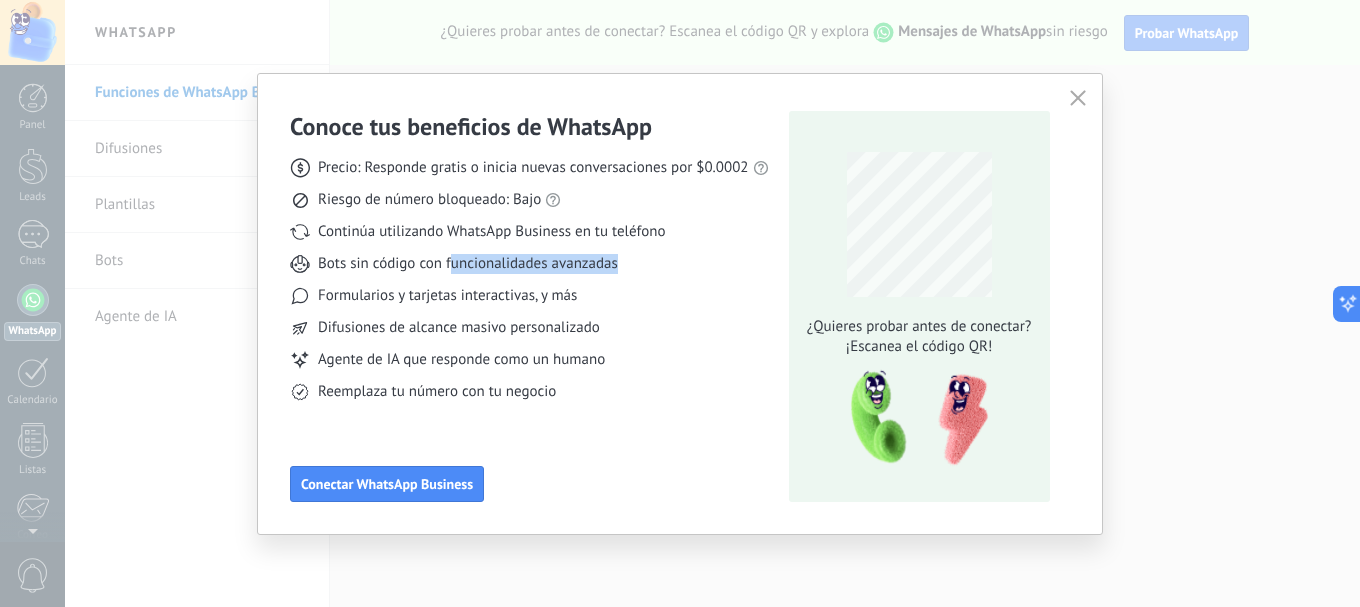 drag, startPoint x: 450, startPoint y: 265, endPoint x: 687, endPoint y: 265, distance: 237 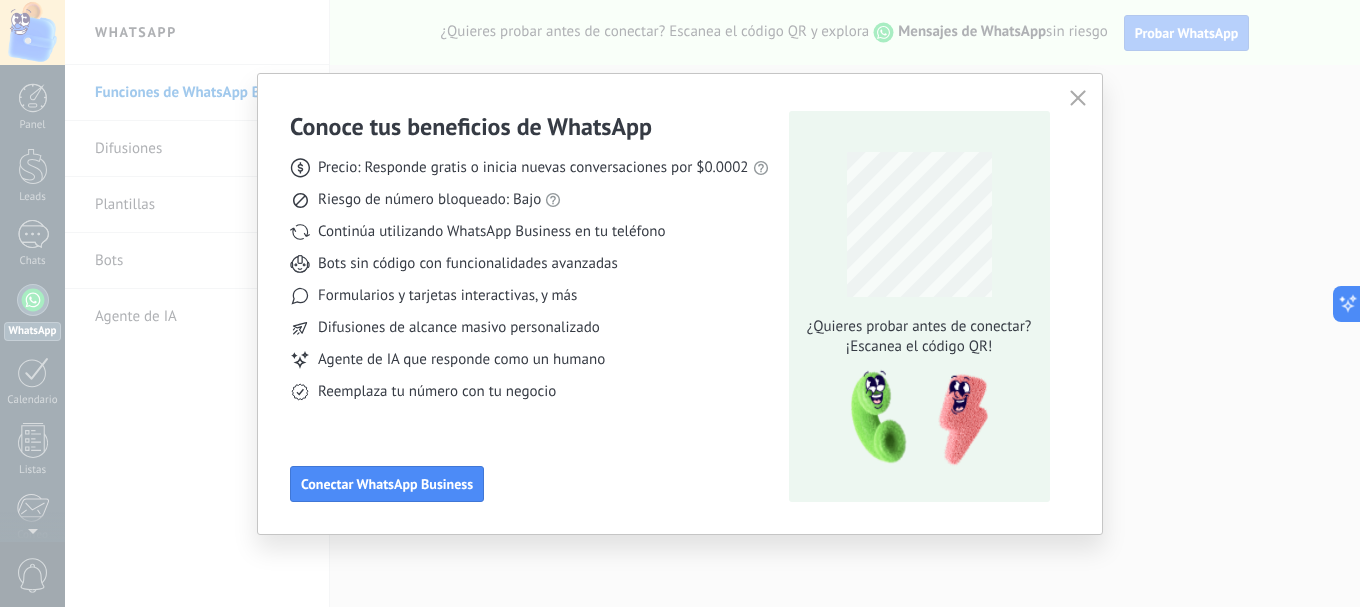 click on "Precio: Responde gratis o inicia nuevas conversaciones por $0.0002 Riesgo de número bloqueado: Bajo Continúa utilizando WhatsApp Business en tu teléfono Bots sin código con funcionalidades avanzadas Formularios y tarjetas interactivas, y más Difusiones de alcance masivo personalizado Agente de IA que responde como un humano Reemplaza tu número con tu negocio" at bounding box center [529, 272] 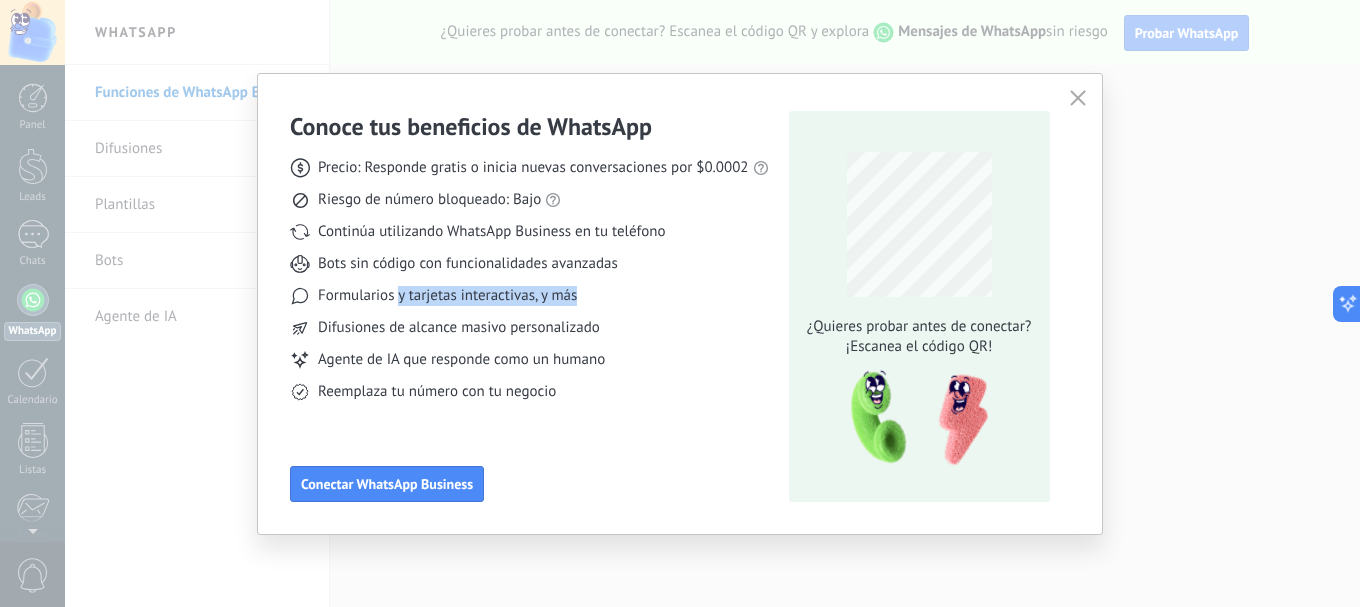 drag, startPoint x: 398, startPoint y: 293, endPoint x: 591, endPoint y: 292, distance: 193.0026 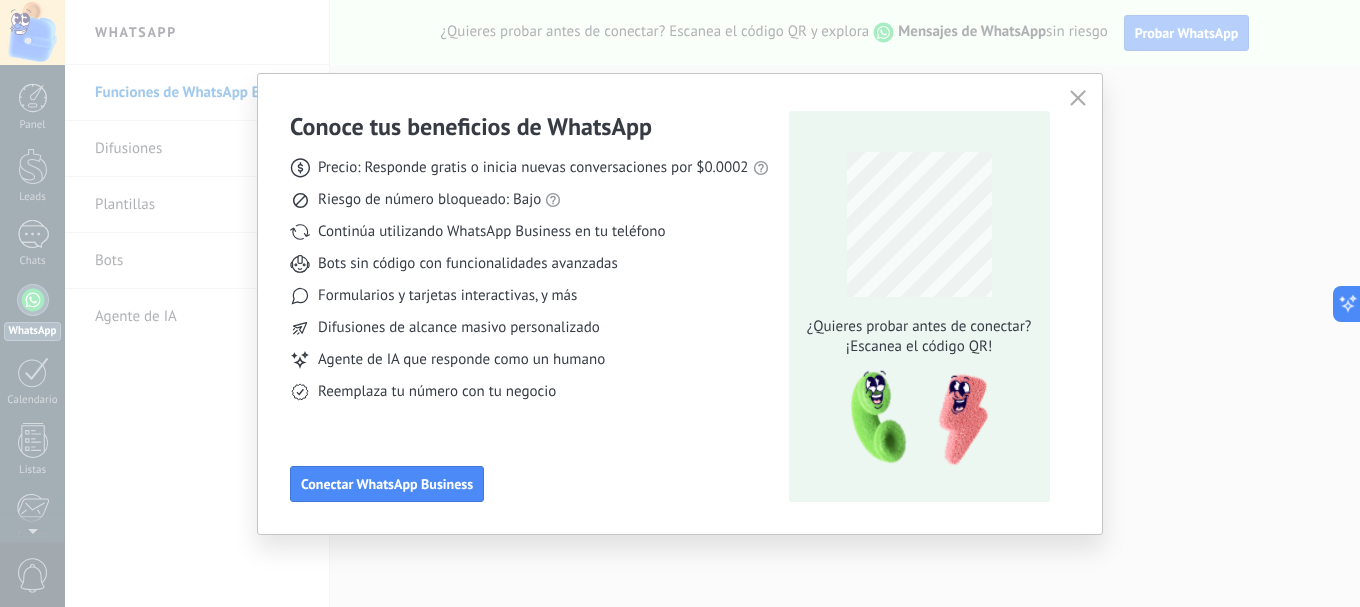 click on "Conoce tus beneficios de WhatsApp Precio: Responde gratis o inicia nuevas conversaciones por $0.0002 Riesgo de número bloqueado: Bajo Continúa utilizando WhatsApp Business en tu teléfono Bots sin código con funcionalidades avanzadas Formularios y tarjetas interactivas, y más Difusiones de alcance masivo personalizado Agente de IA que responde como un humano Reemplaza tu número con tu negocio Conectar WhatsApp Business" at bounding box center (529, 306) 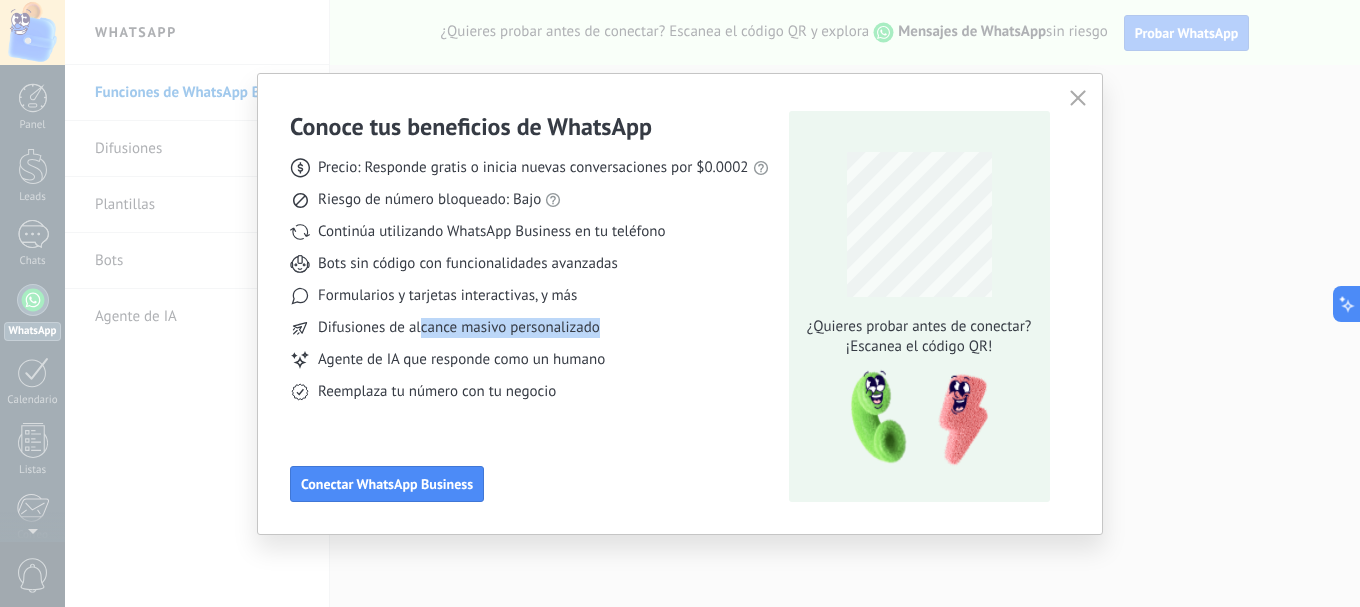 drag, startPoint x: 422, startPoint y: 324, endPoint x: 630, endPoint y: 328, distance: 208.03845 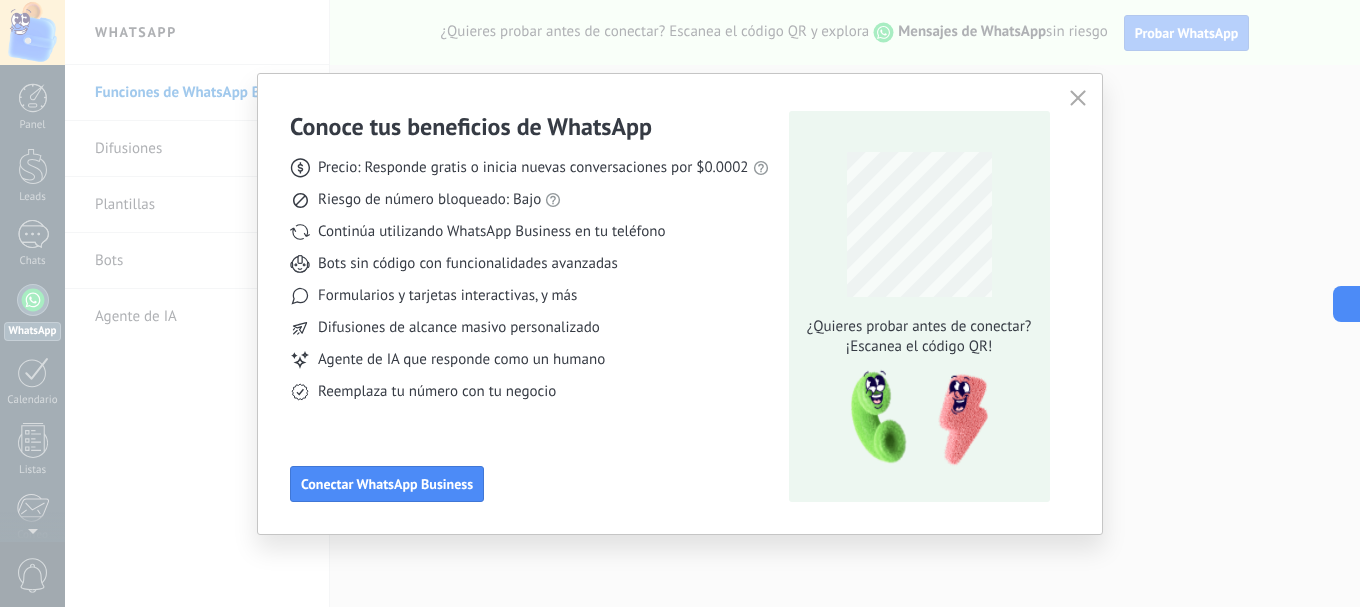 click on "Conoce tus beneficios de WhatsApp Precio: Responde gratis o inicia nuevas conversaciones por $0.0002 Riesgo de número bloqueado: Bajo Continúa utilizando WhatsApp Business en tu teléfono Bots sin código con funcionalidades avanzadas Formularios y tarjetas interactivas, y más Difusiones de alcance masivo personalizado Agente de IA que responde como un humano Reemplaza tu número con tu negocio Conectar WhatsApp Business" at bounding box center [529, 306] 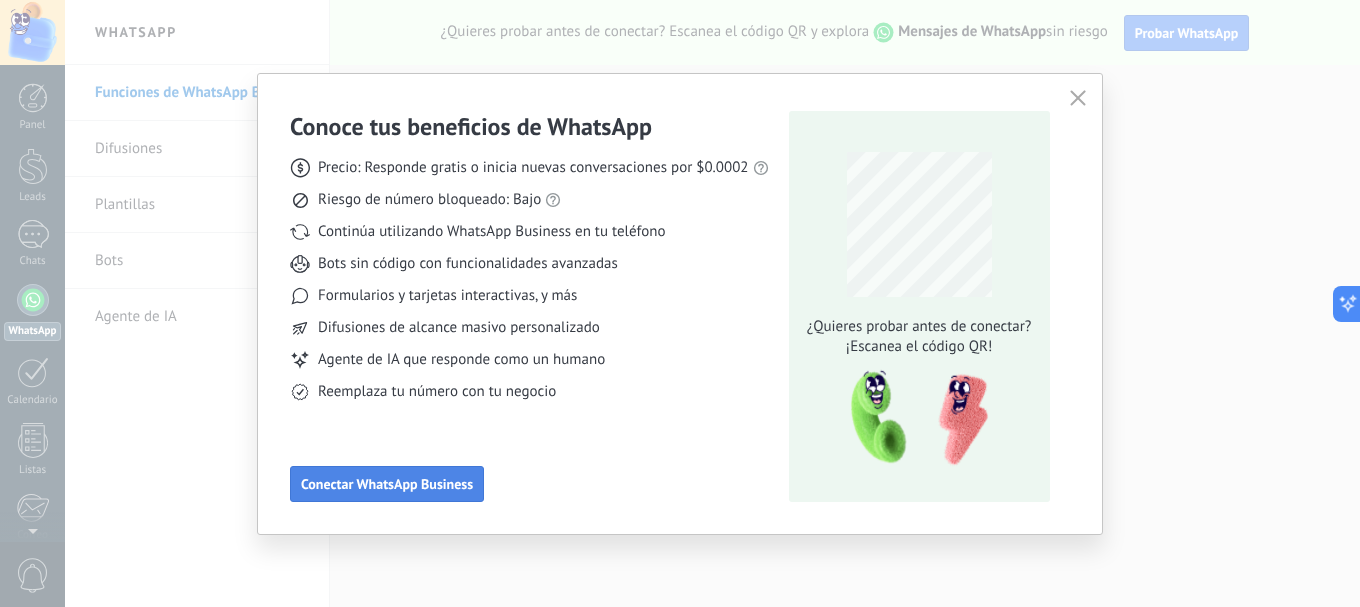 click on "Conectar WhatsApp Business" at bounding box center (387, 484) 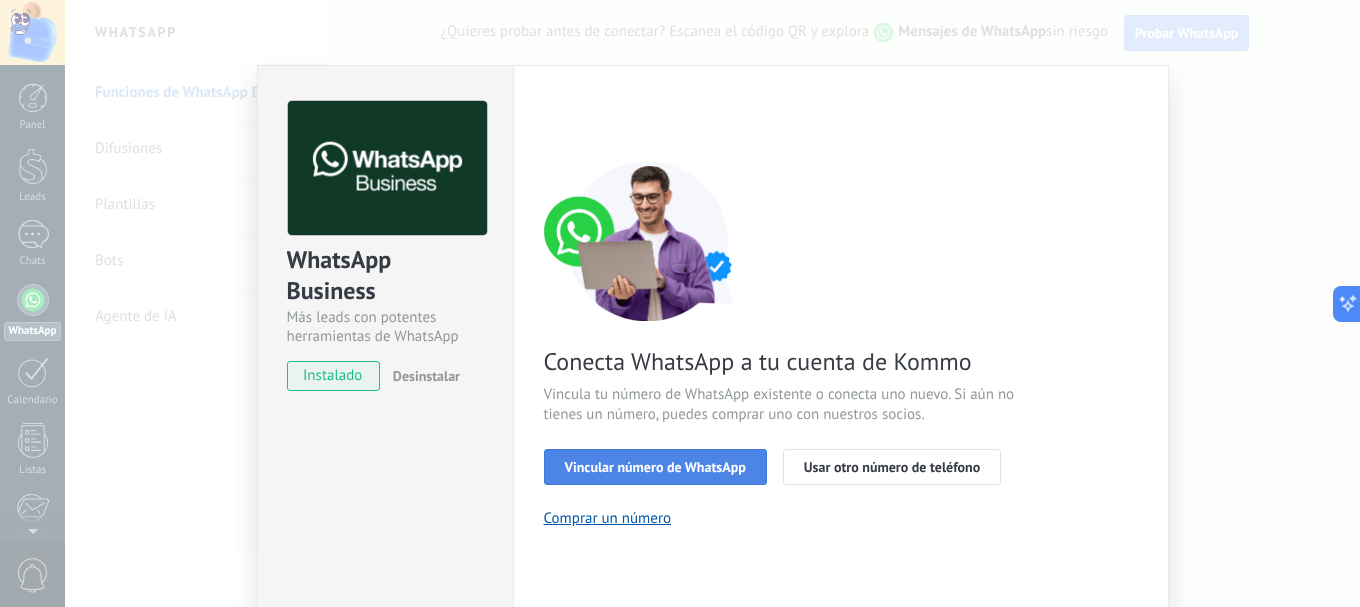 click on "Vincular número de WhatsApp" at bounding box center [655, 467] 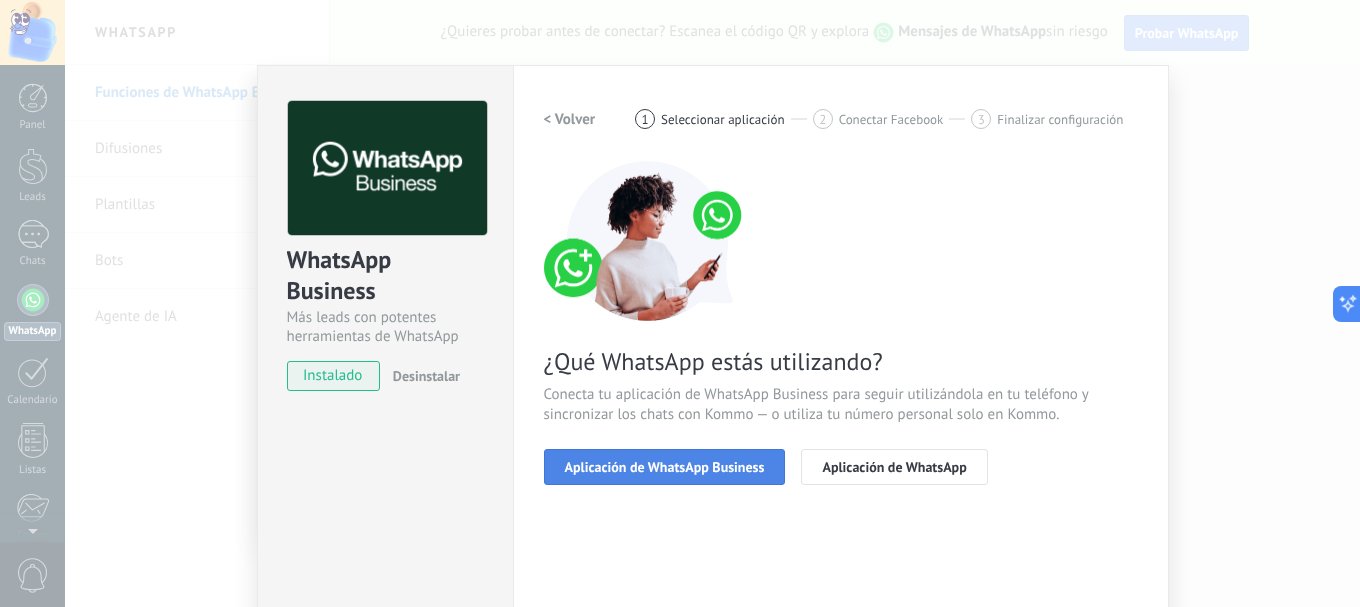 click on "Aplicación de WhatsApp Business" at bounding box center [665, 467] 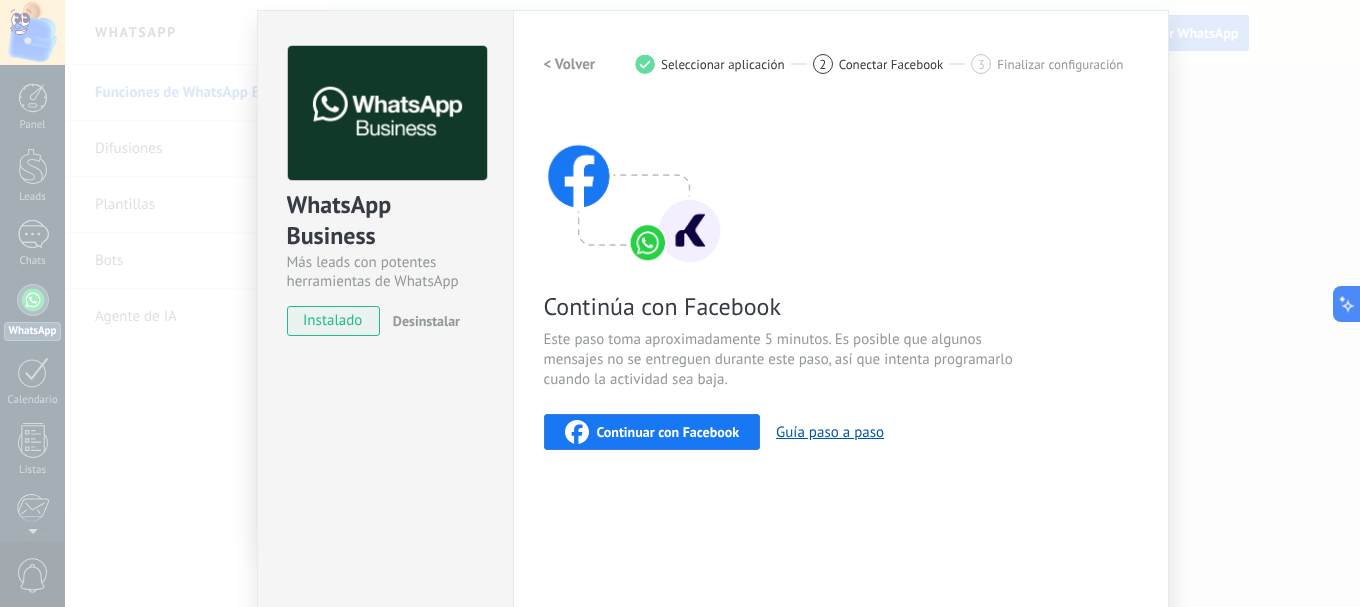 scroll, scrollTop: 23, scrollLeft: 0, axis: vertical 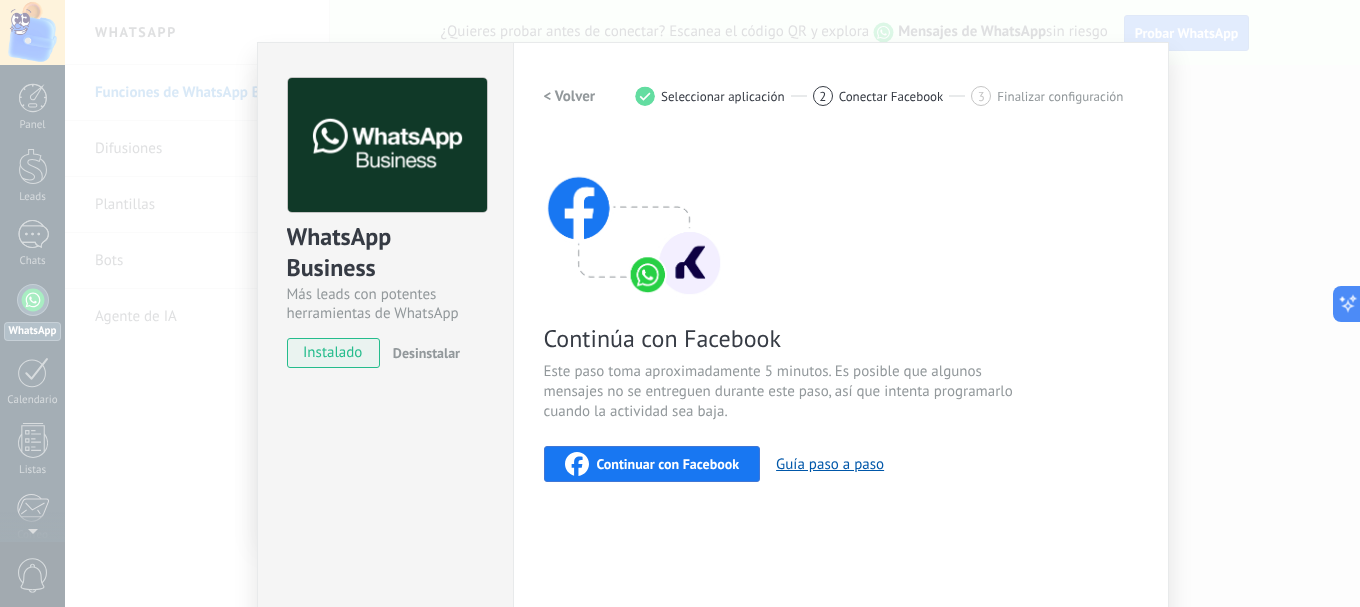 click on "Continuar con Facebook" at bounding box center (668, 464) 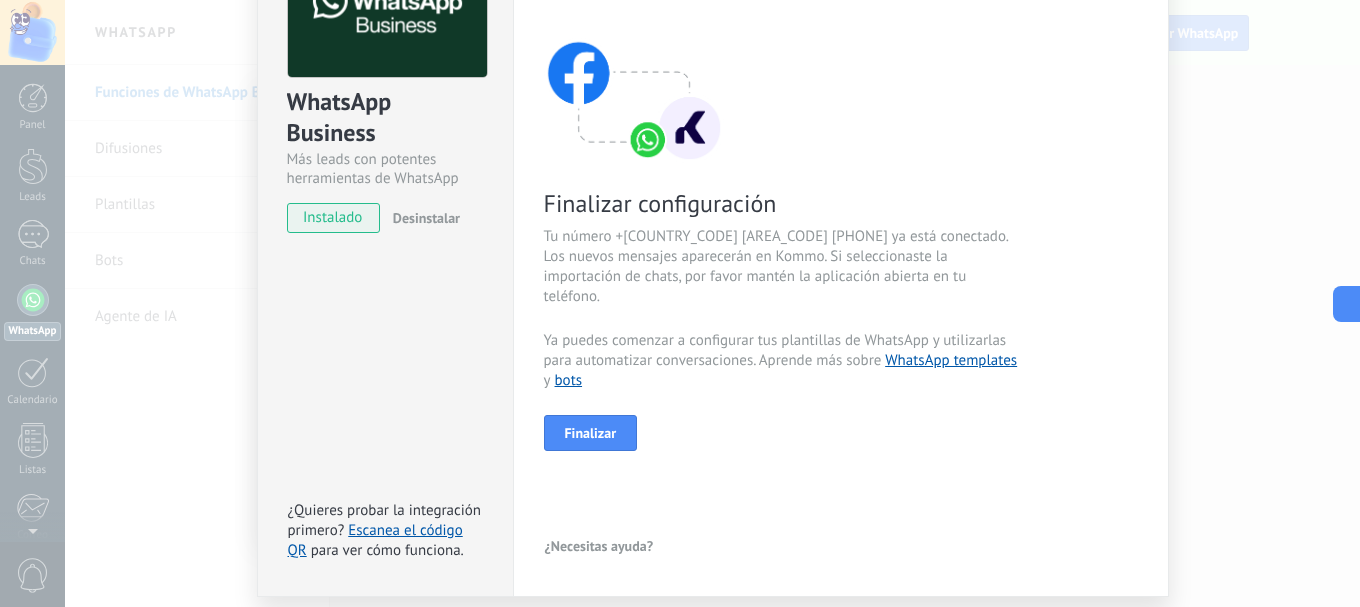 scroll, scrollTop: 123, scrollLeft: 0, axis: vertical 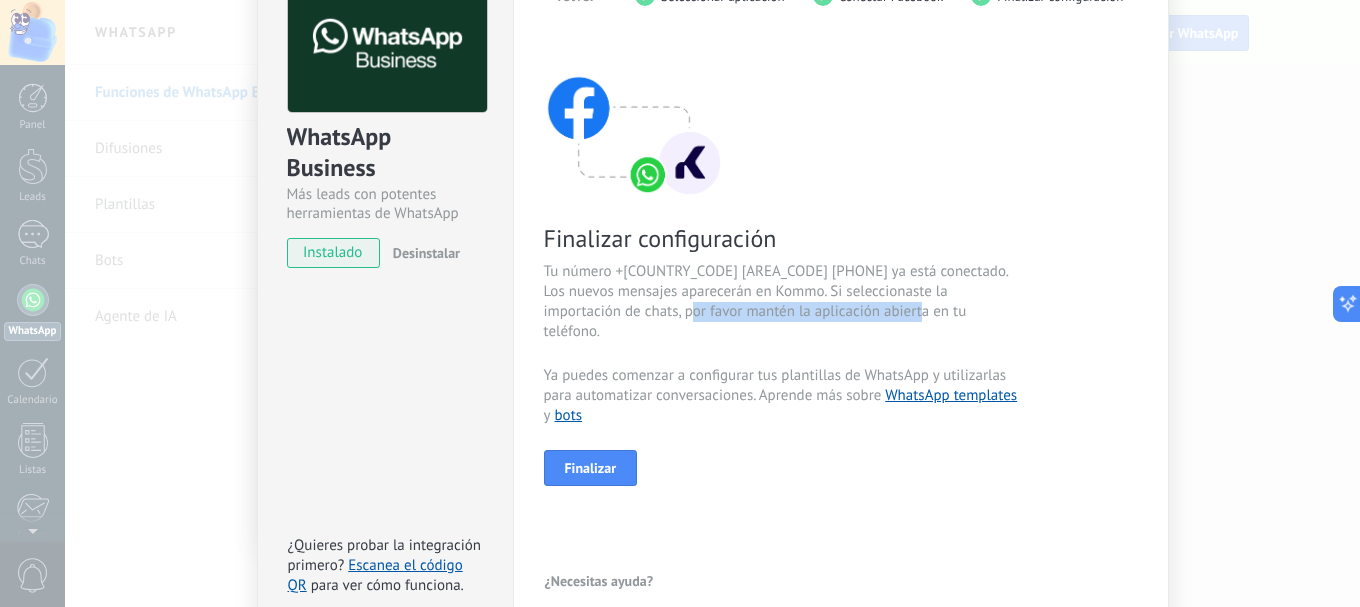 drag, startPoint x: 599, startPoint y: 313, endPoint x: 887, endPoint y: 310, distance: 288.01562 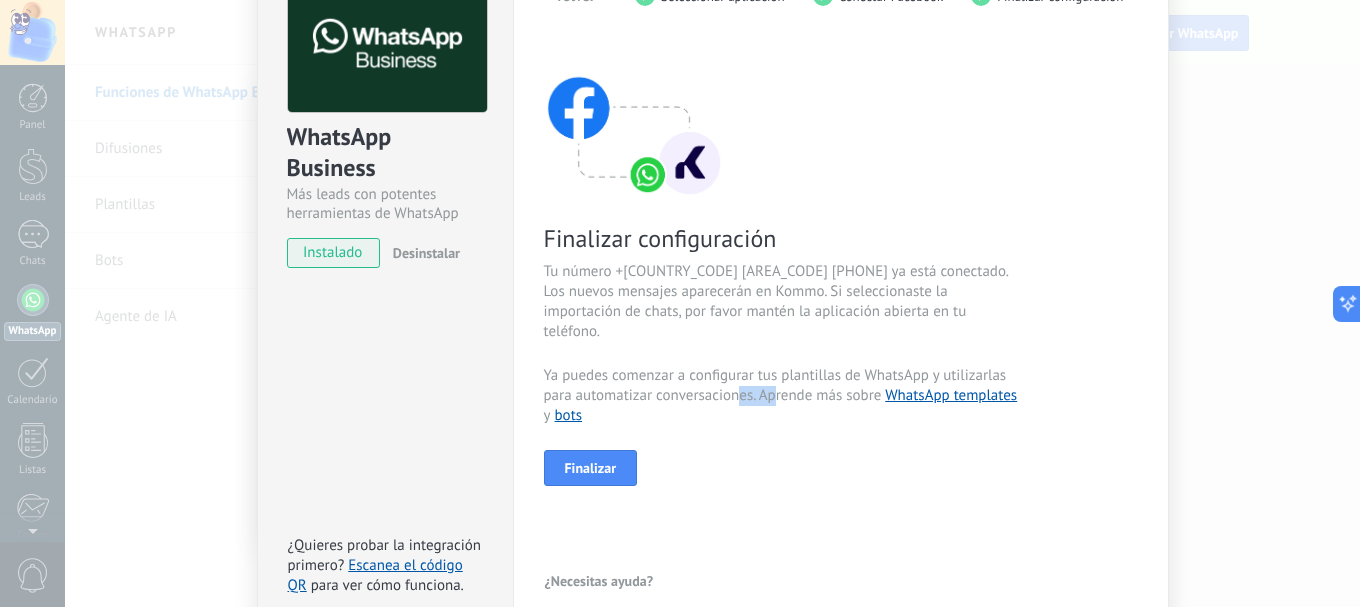drag, startPoint x: 741, startPoint y: 373, endPoint x: 771, endPoint y: 370, distance: 30.149628 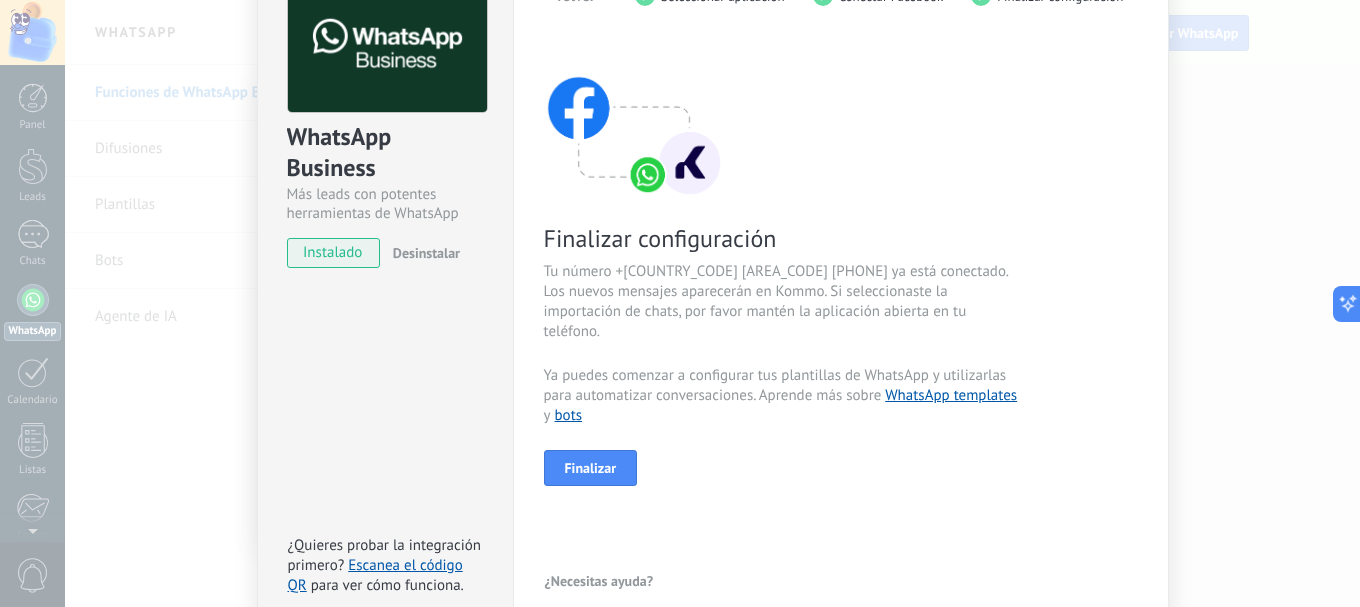 click on "Finalizar" at bounding box center [841, 468] 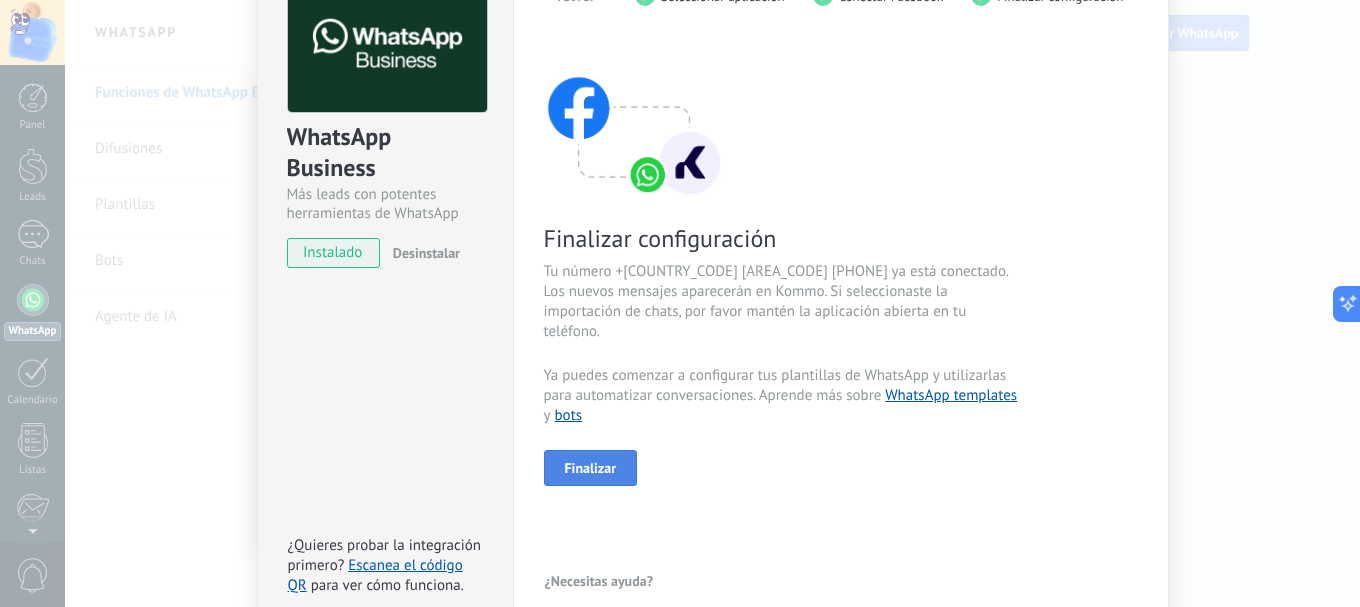 click on "Finalizar" at bounding box center [591, 468] 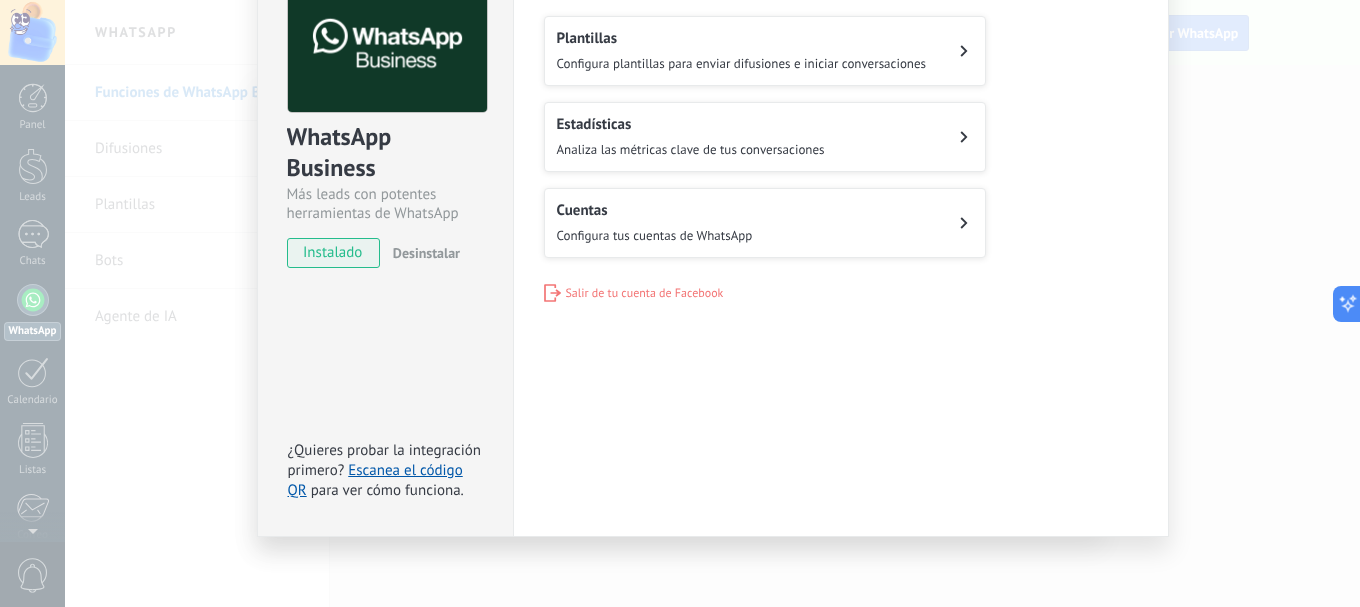 click on "Configura plantillas para enviar difusiones e iniciar conversaciones" at bounding box center (742, 63) 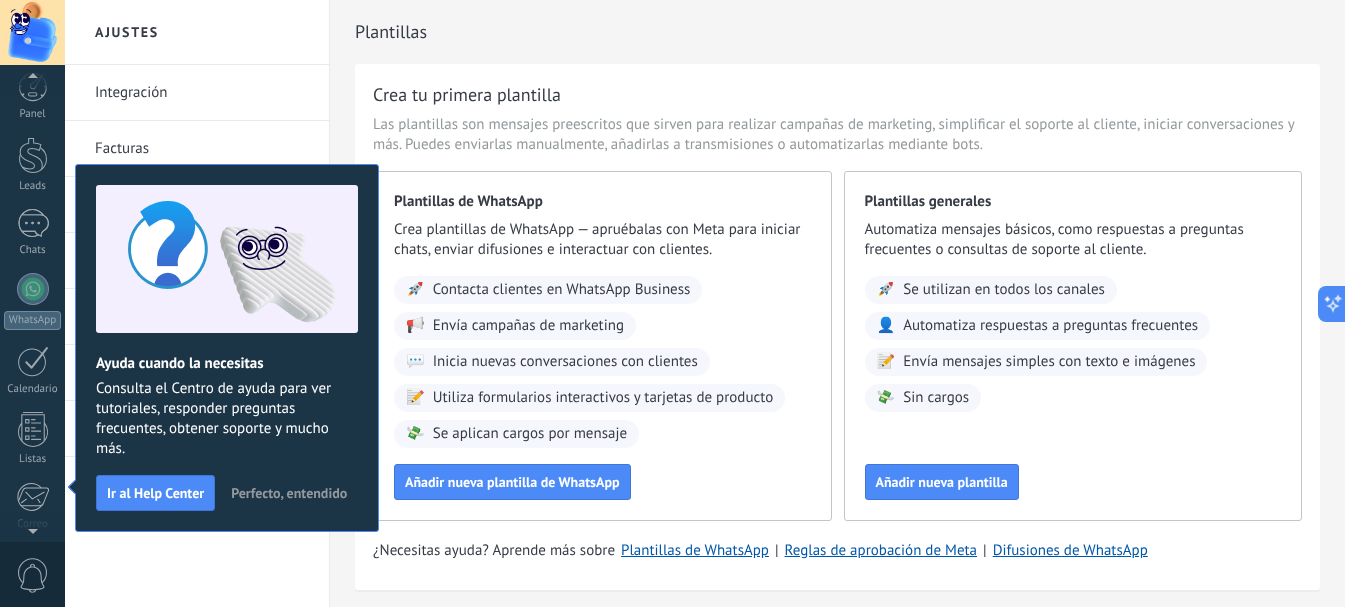 scroll, scrollTop: 225, scrollLeft: 0, axis: vertical 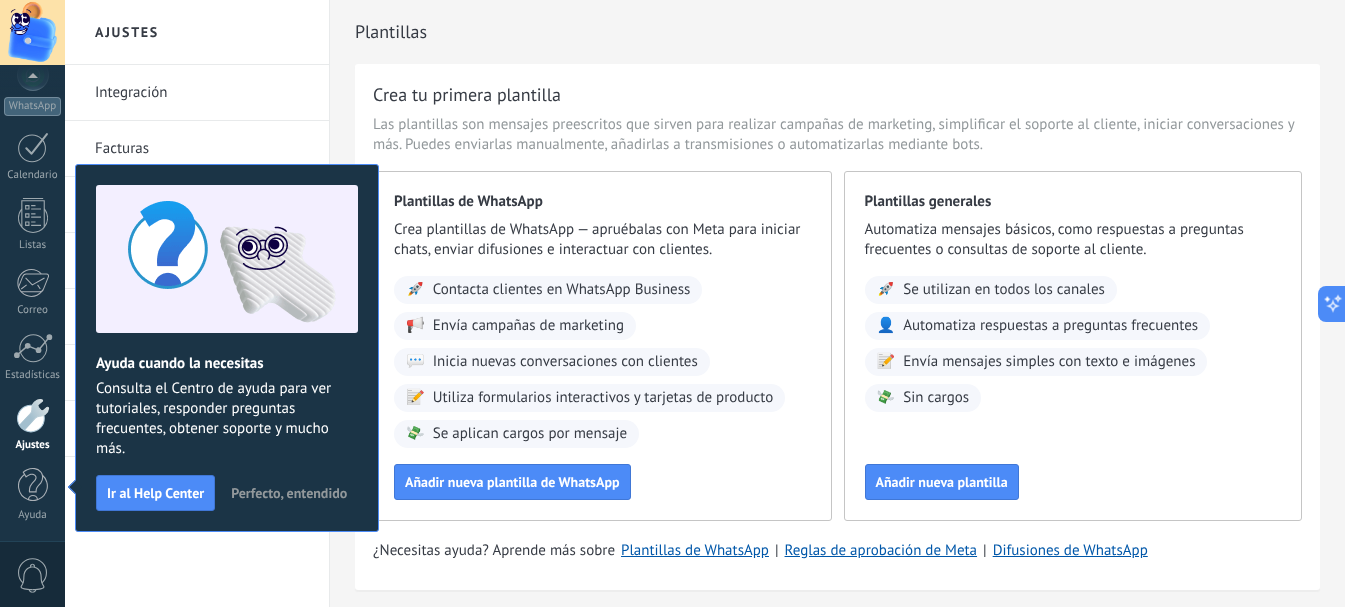 click on "Perfecto, entendido" at bounding box center [289, 493] 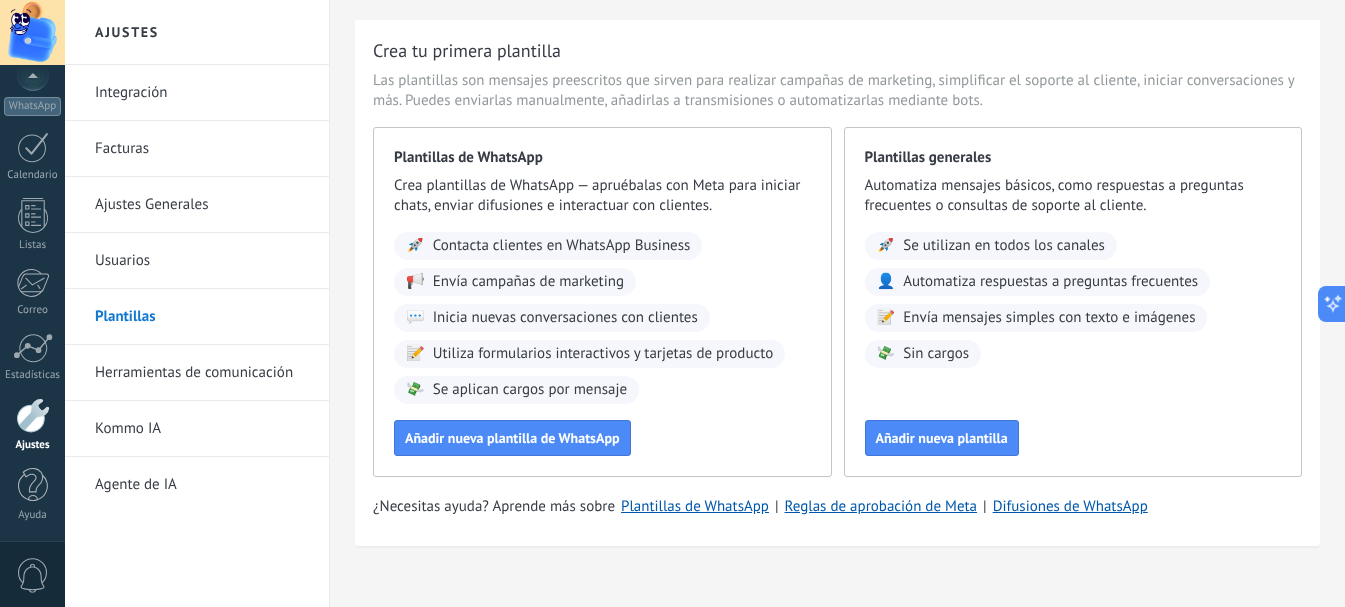 scroll, scrollTop: 68, scrollLeft: 0, axis: vertical 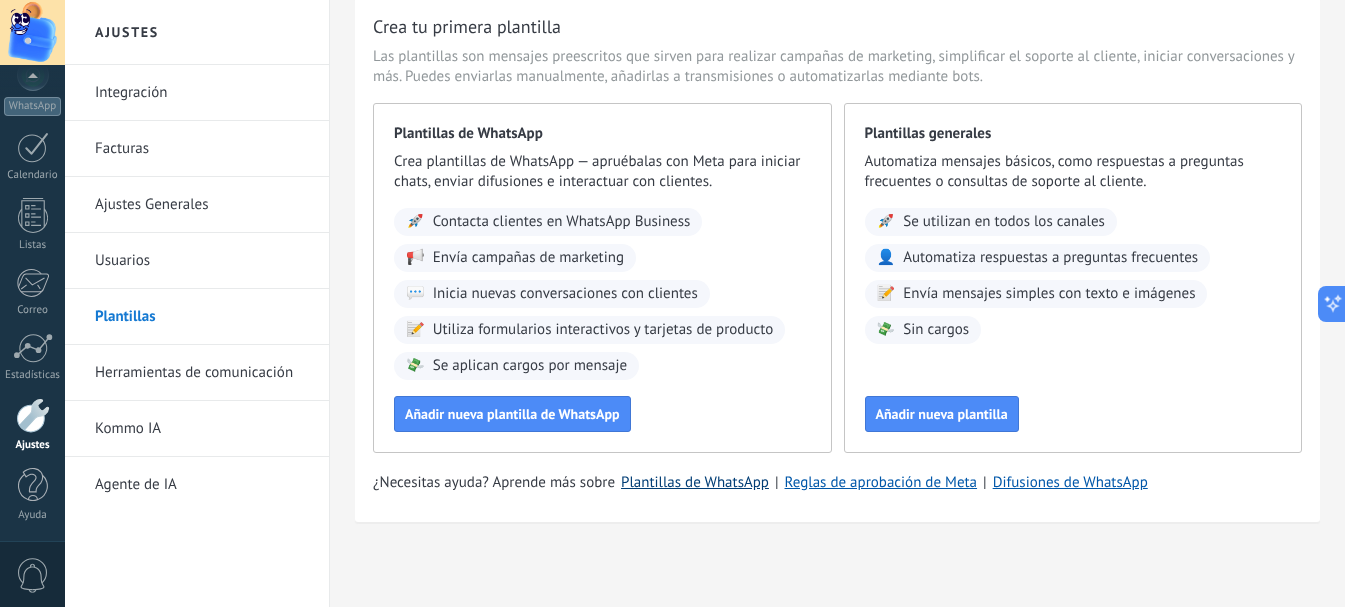 click on "Plantillas de WhatsApp" at bounding box center [695, 482] 